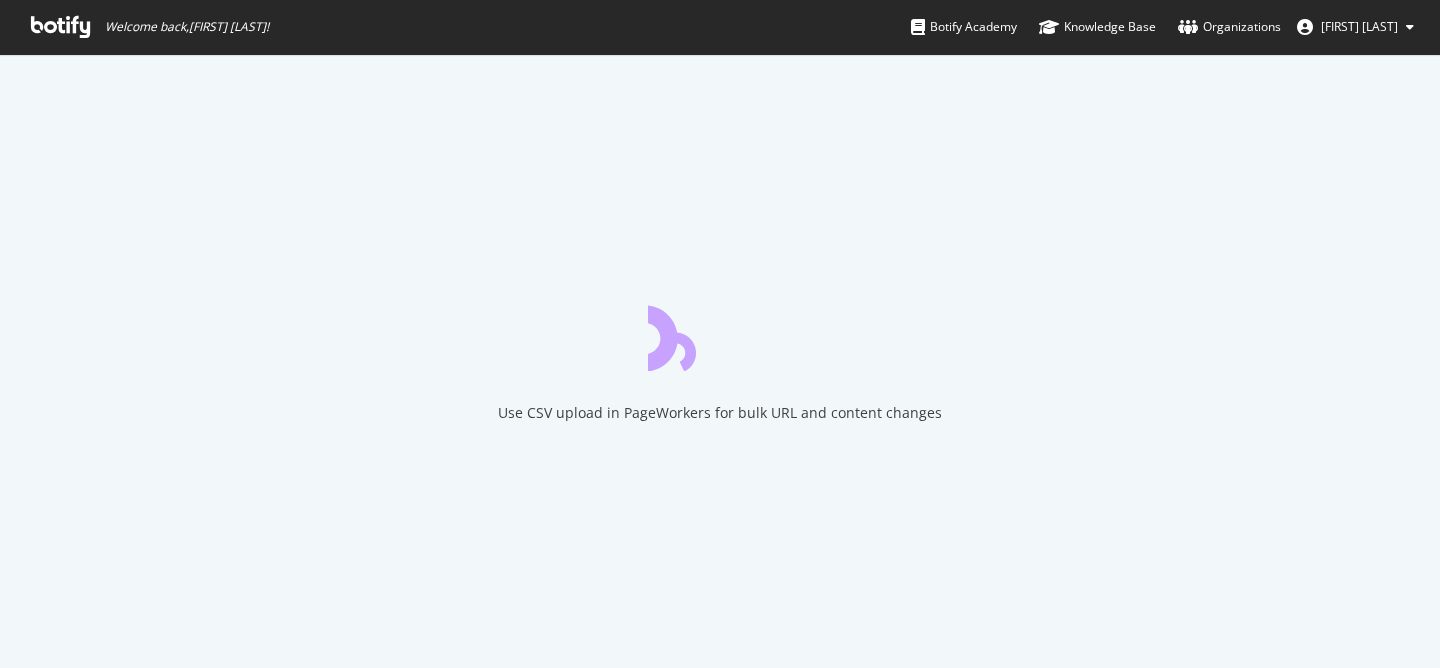 scroll, scrollTop: 0, scrollLeft: 0, axis: both 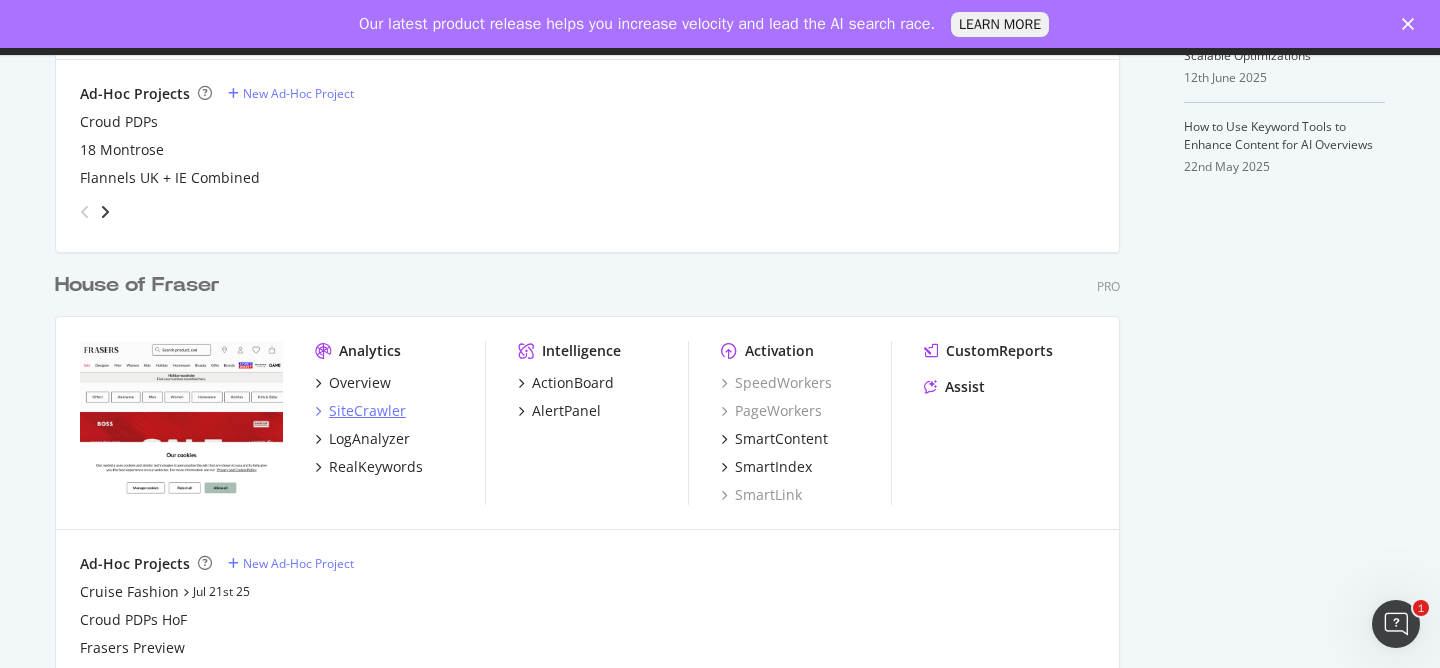 click on "SiteCrawler" at bounding box center (367, 411) 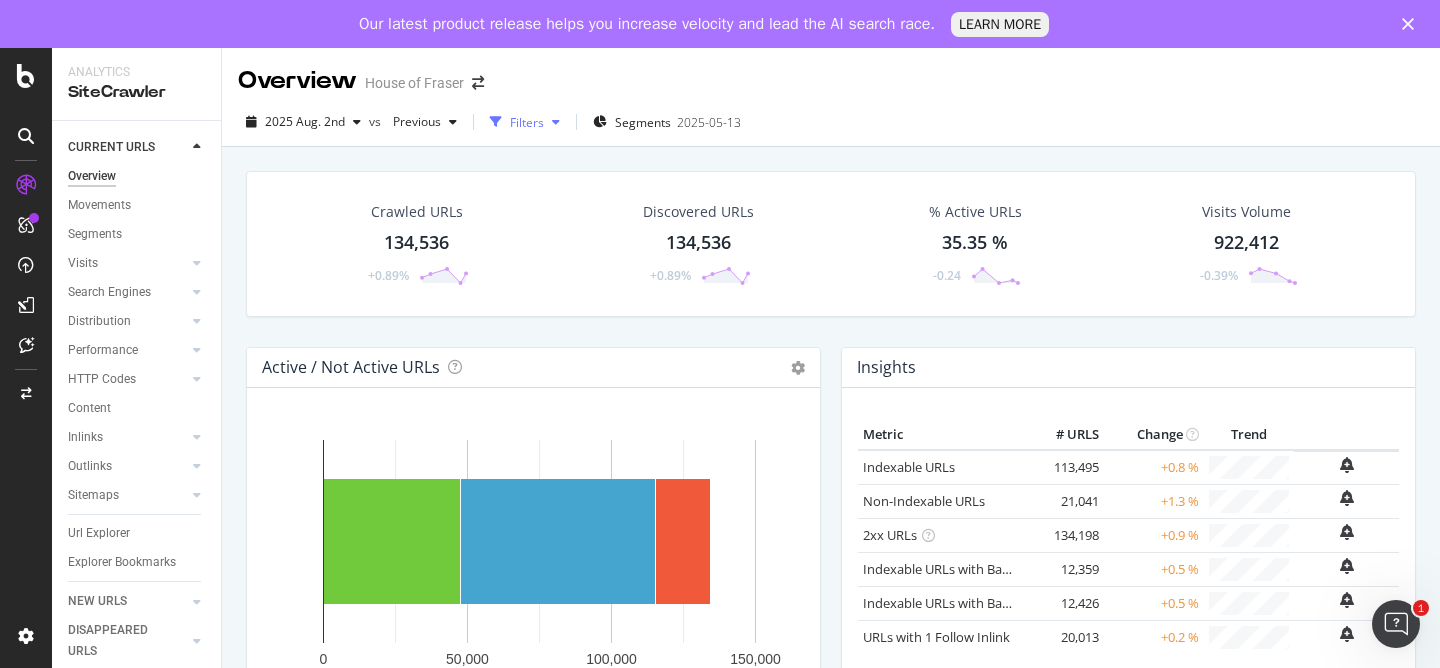 click at bounding box center [496, 122] 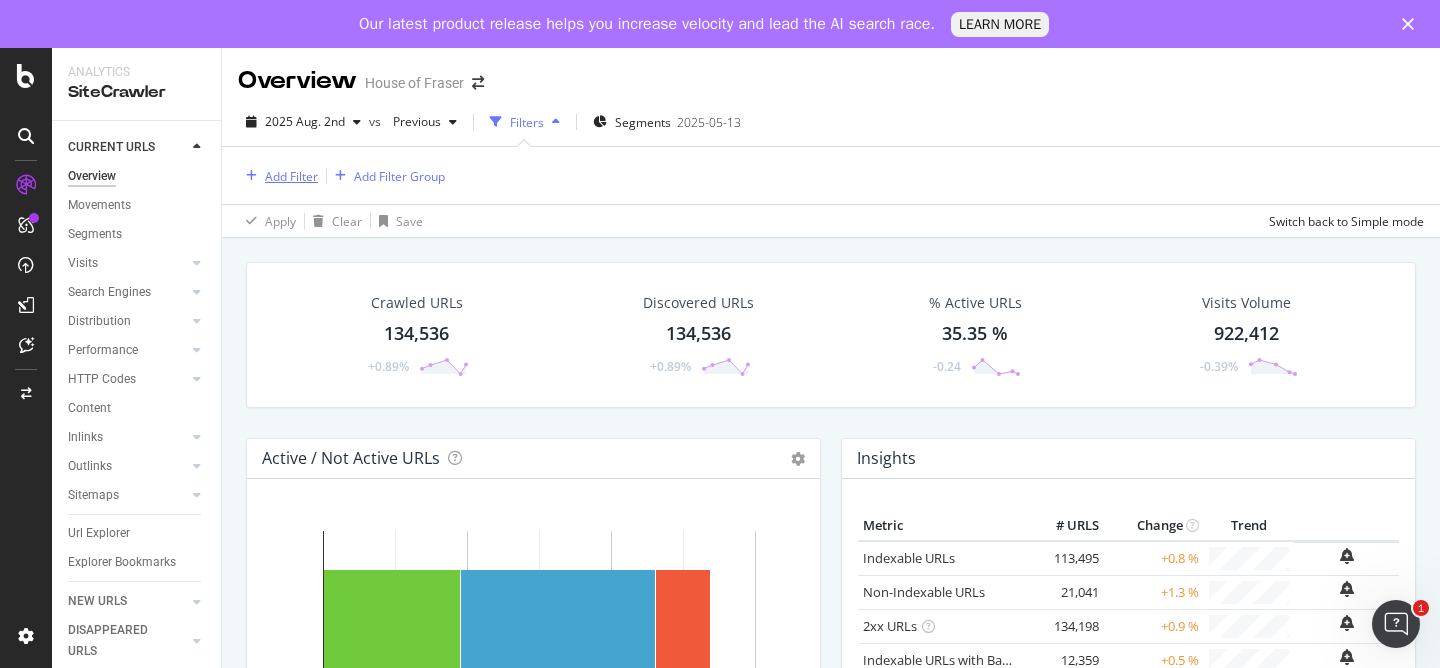 click on "Add Filter" at bounding box center [291, 176] 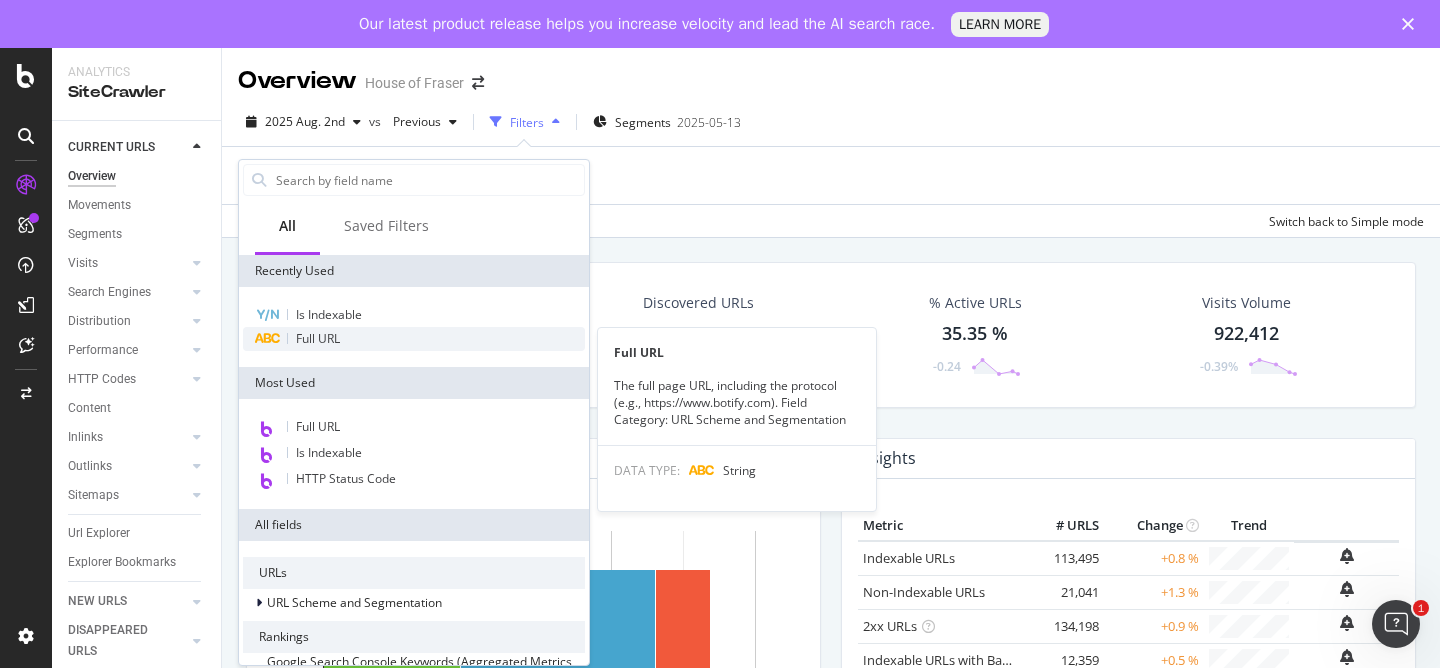 click on "Full URL" at bounding box center (414, 339) 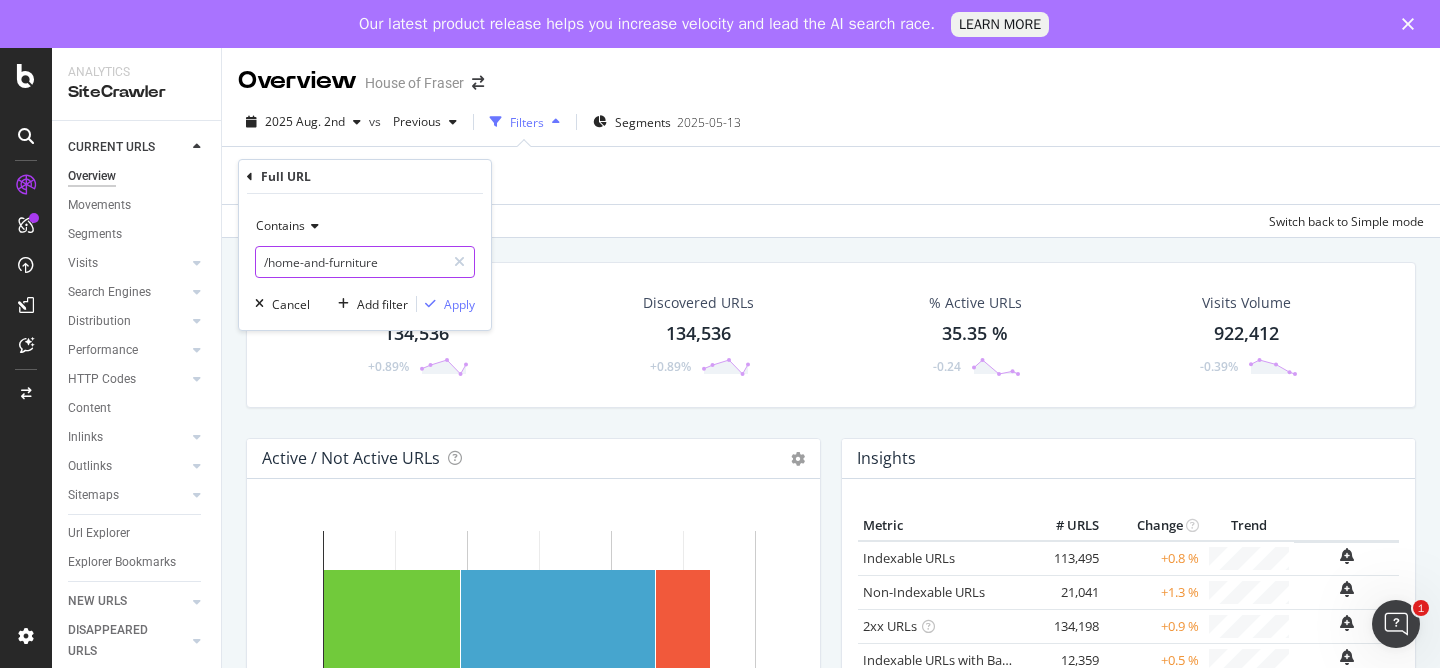click on "/home-and-furniture" at bounding box center (350, 262) 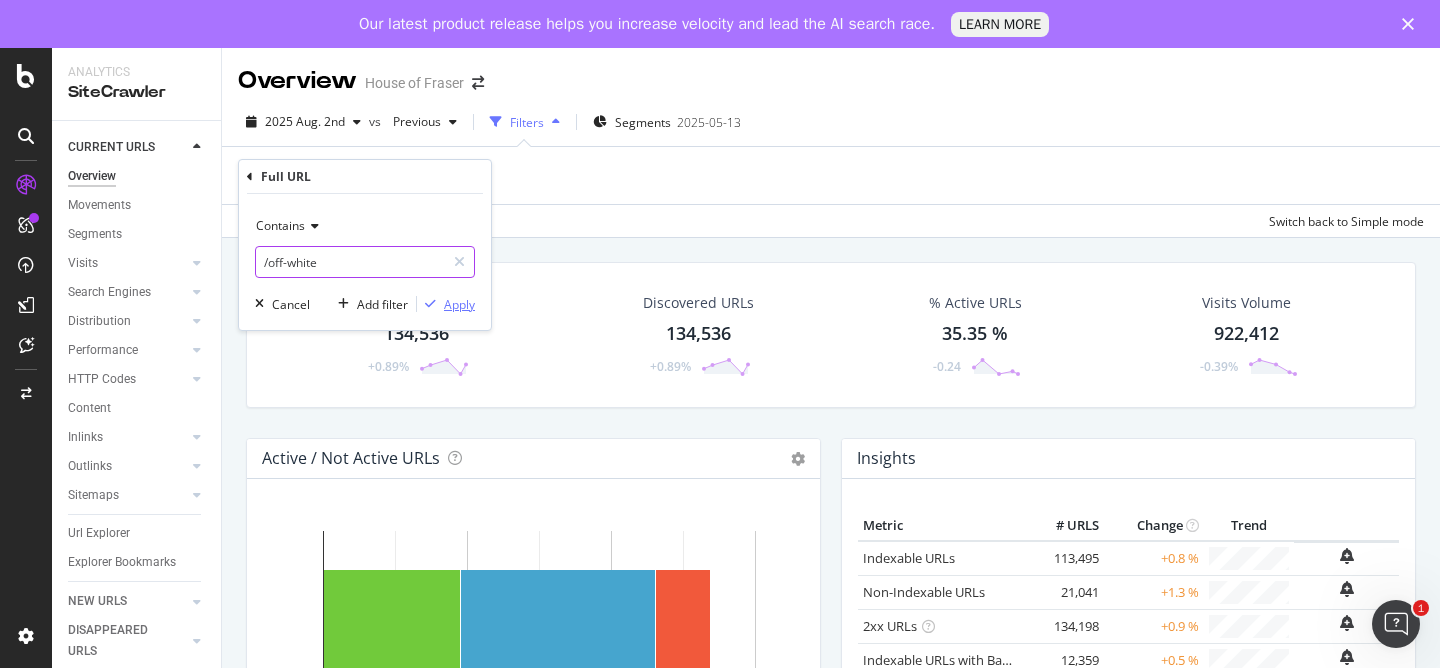 type on "/off-white" 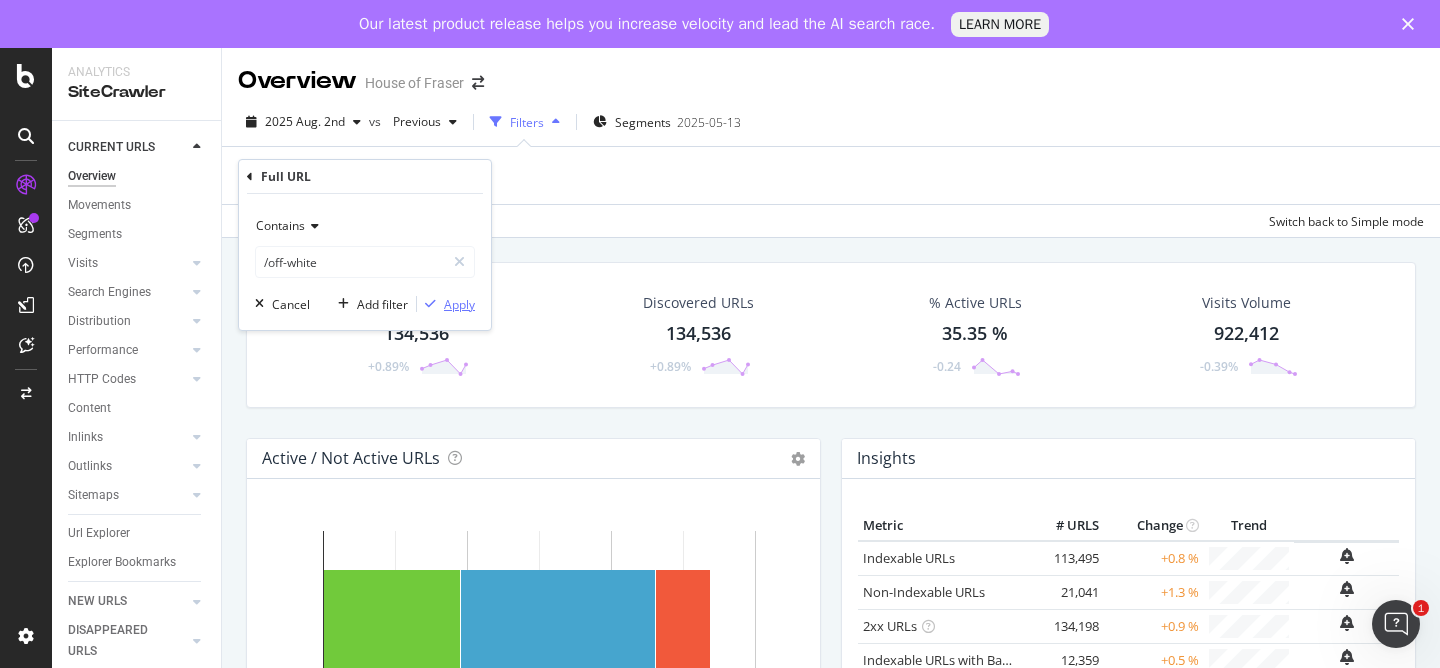 click at bounding box center (430, 304) 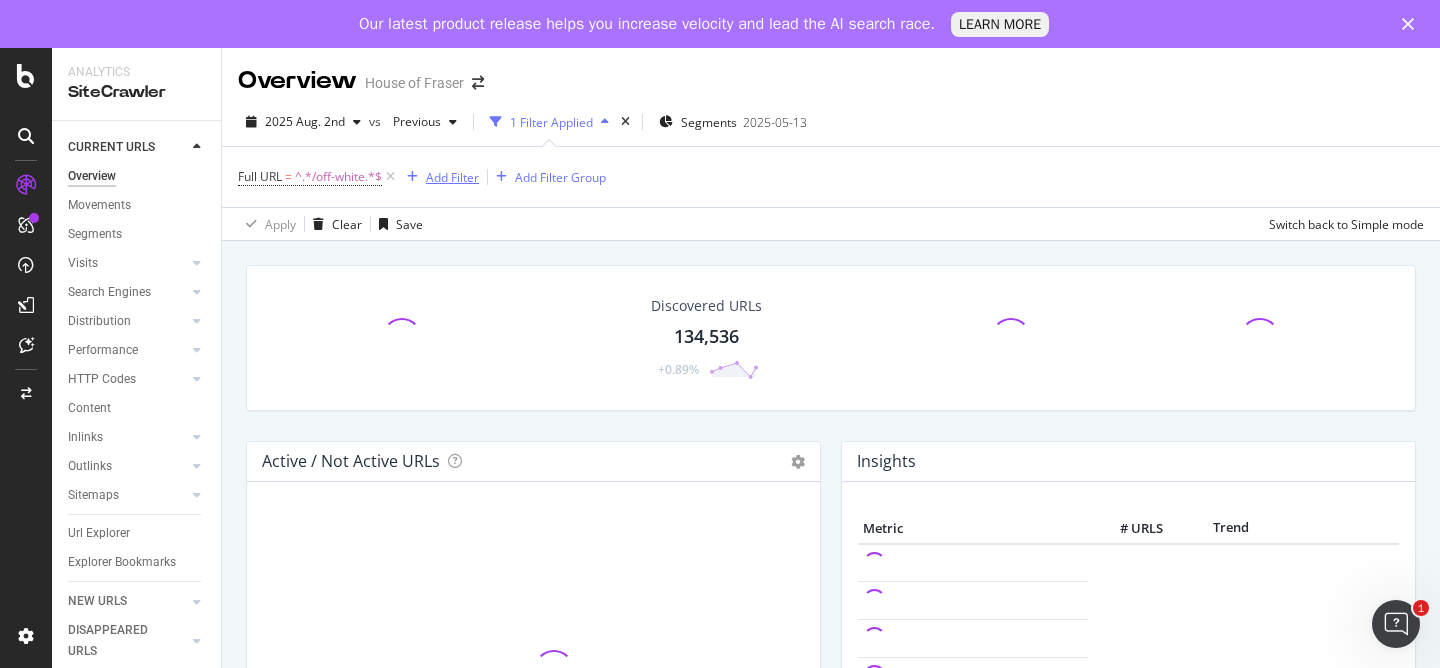 click on "Add Filter" at bounding box center (452, 177) 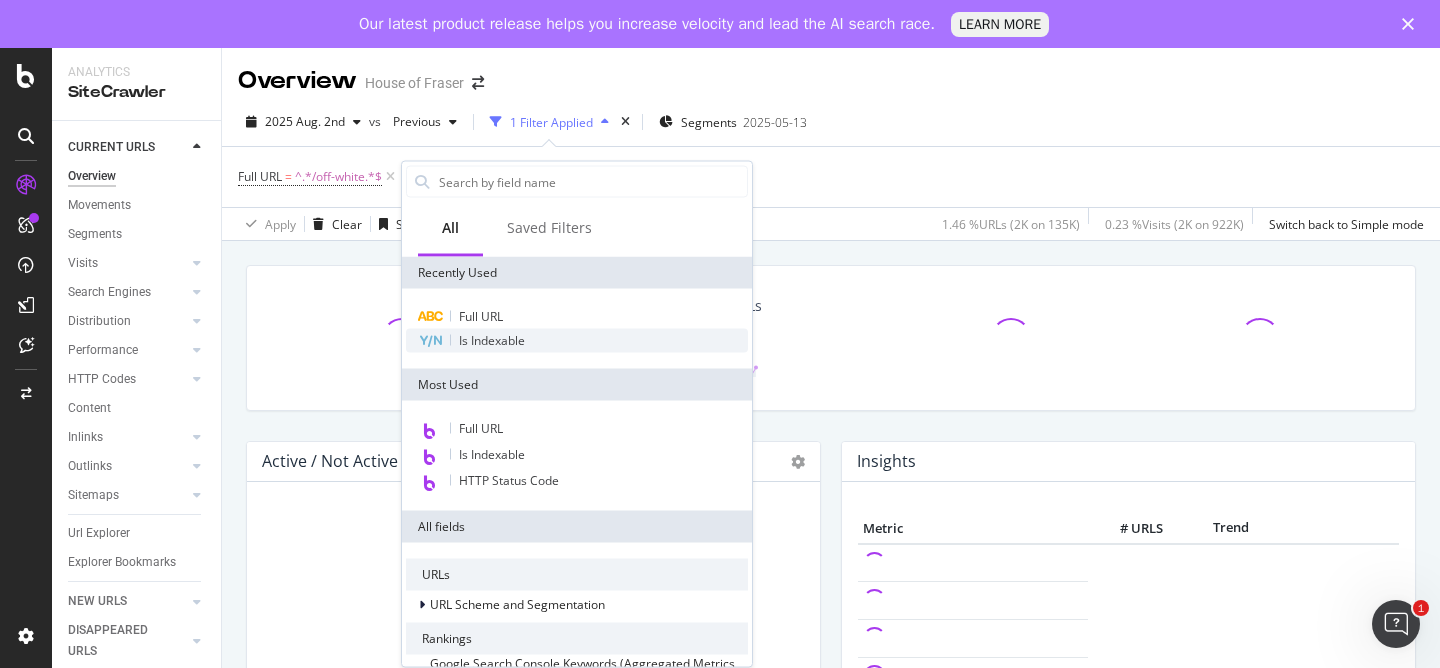 click on "Is Indexable" at bounding box center [492, 340] 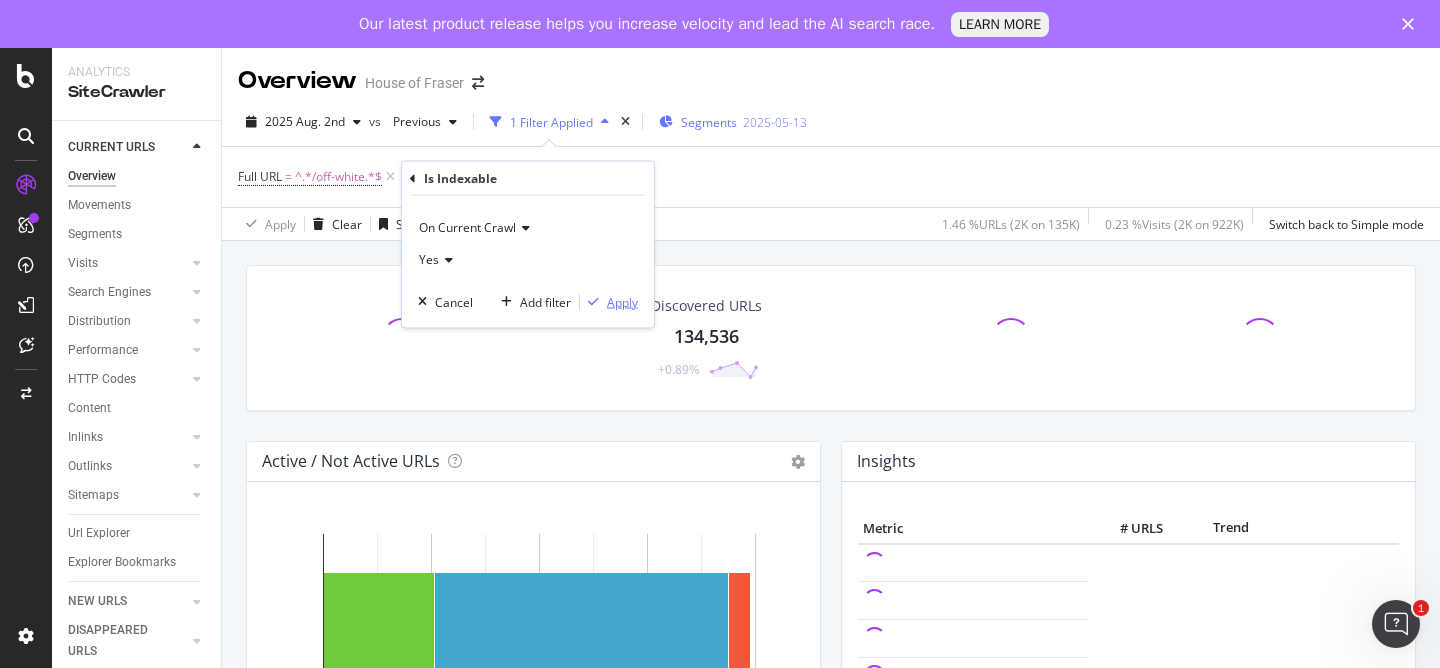 click on "Apply" at bounding box center (622, 301) 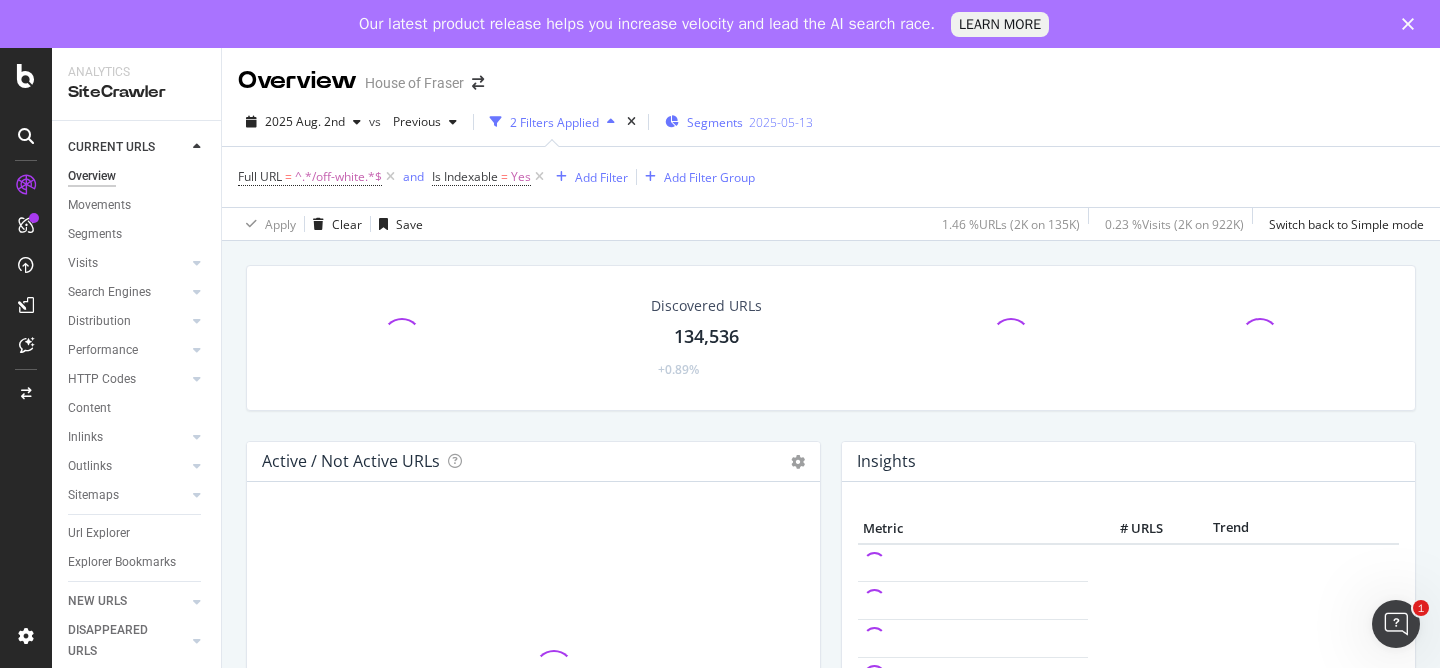 click on "Segments" at bounding box center (715, 122) 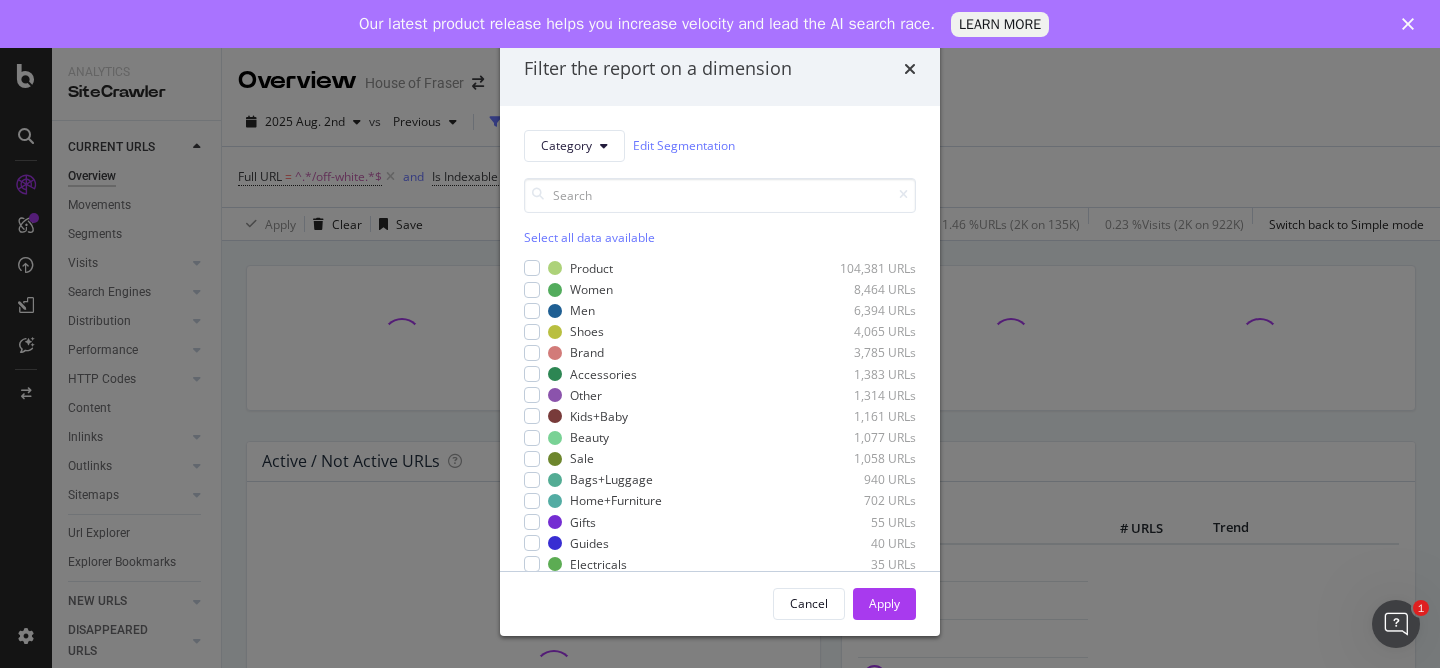 click on "Select all data available" at bounding box center [720, 237] 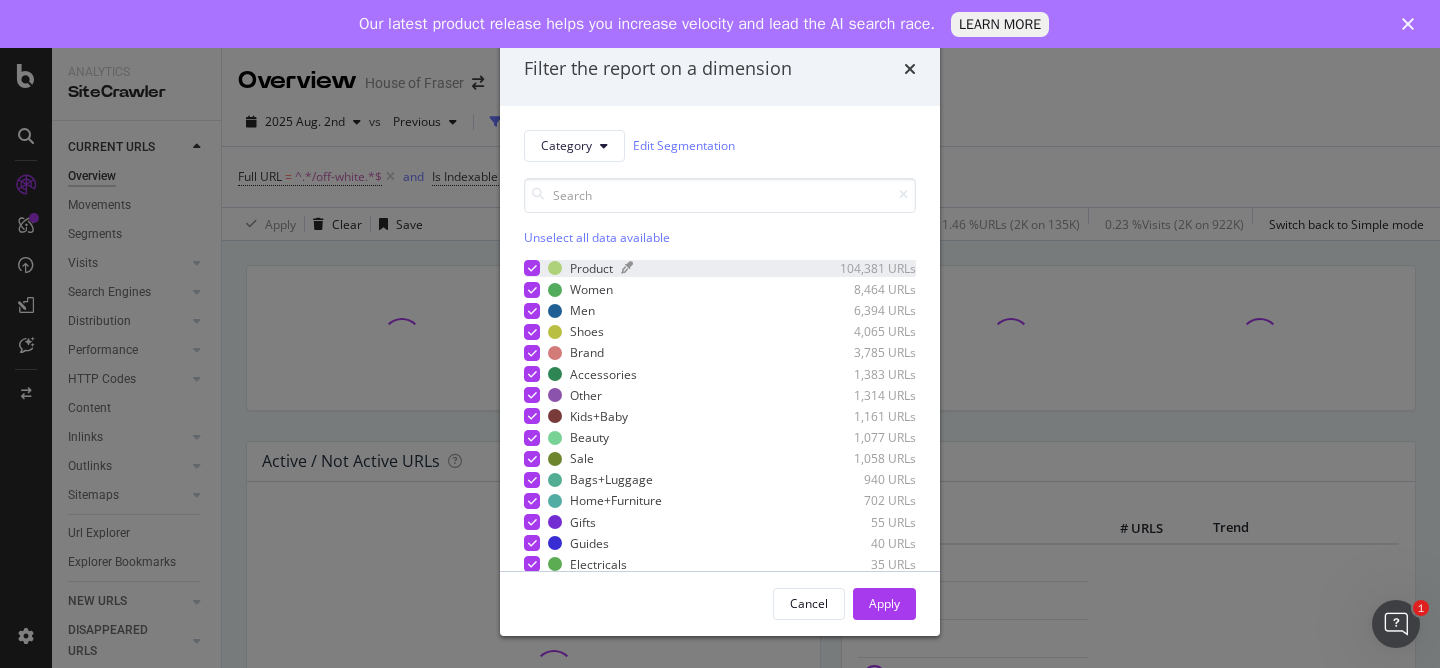 click at bounding box center (555, 268) 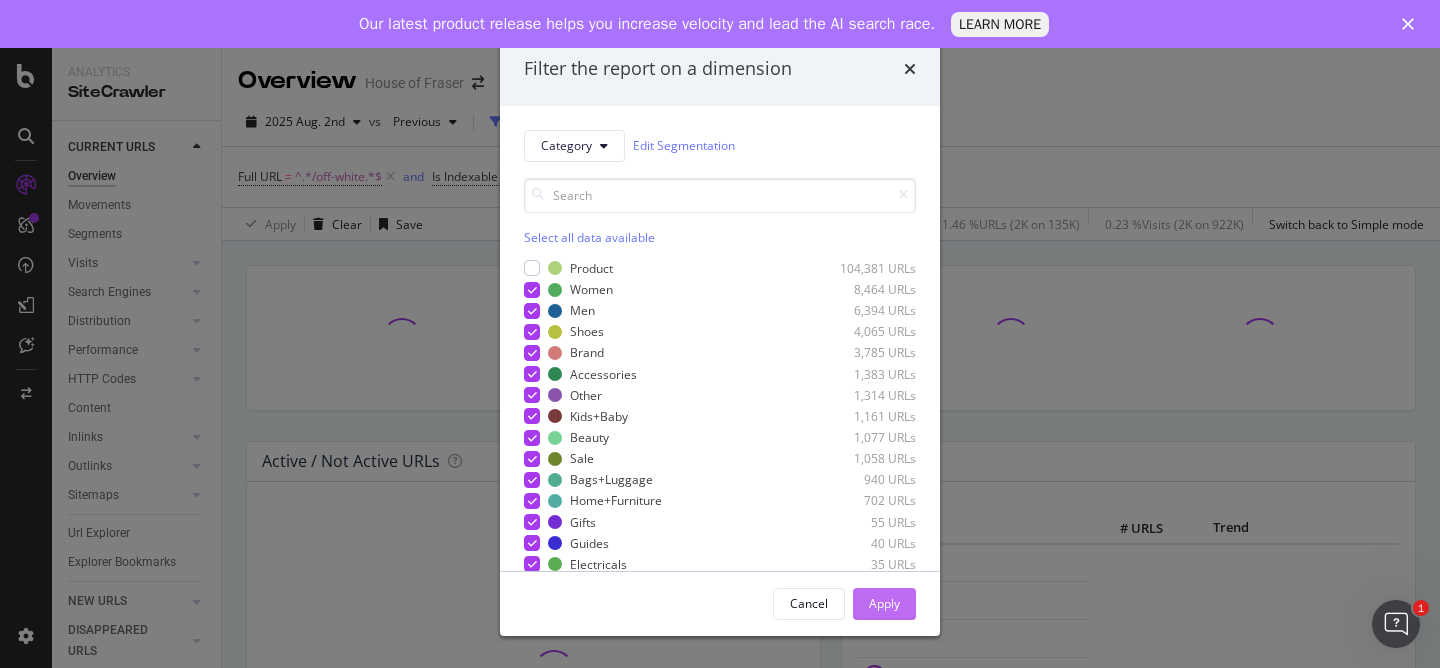 click on "Apply" at bounding box center (884, 604) 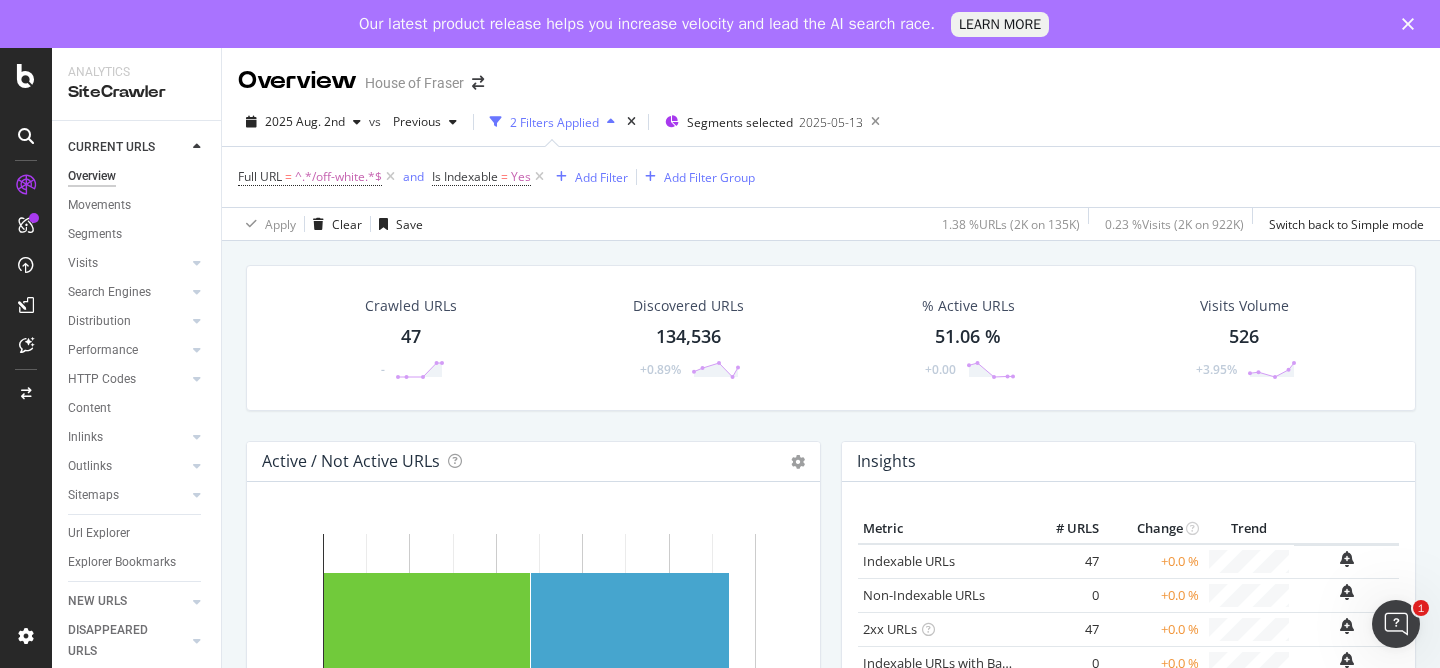 click on "Crawled URLs" at bounding box center [411, 306] 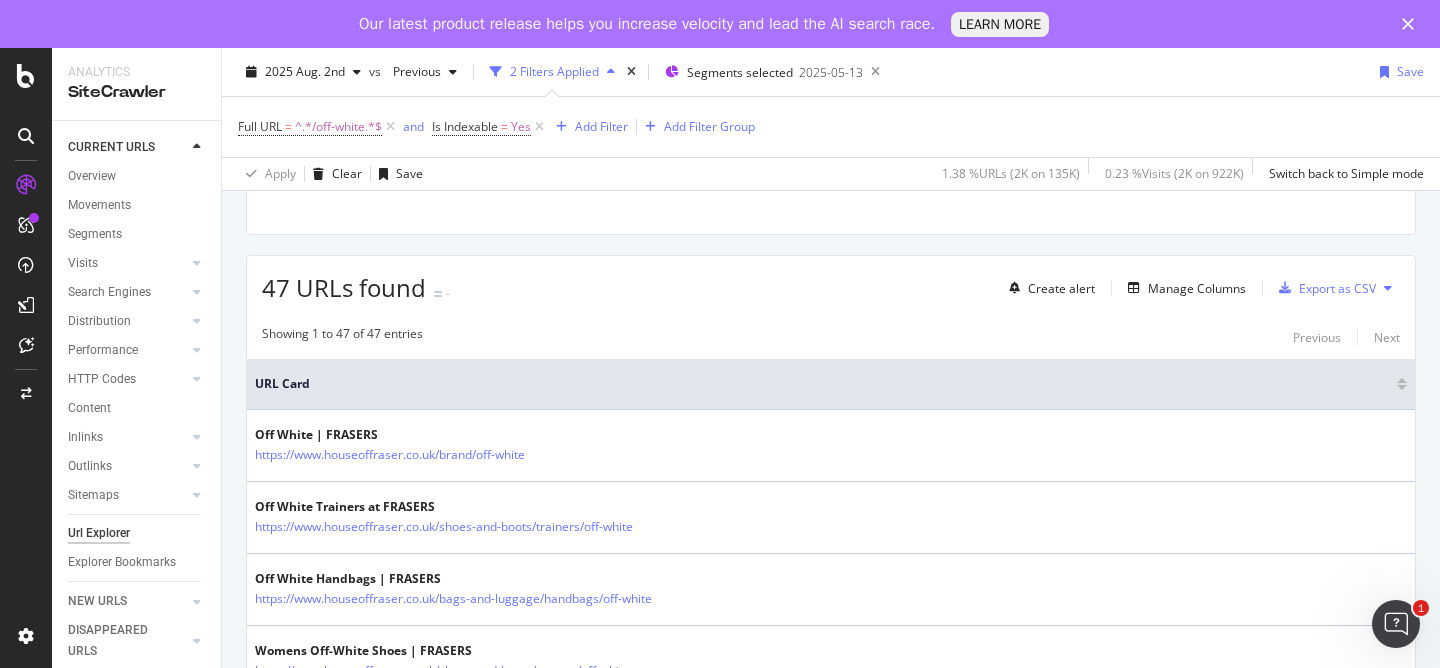 scroll, scrollTop: 297, scrollLeft: 0, axis: vertical 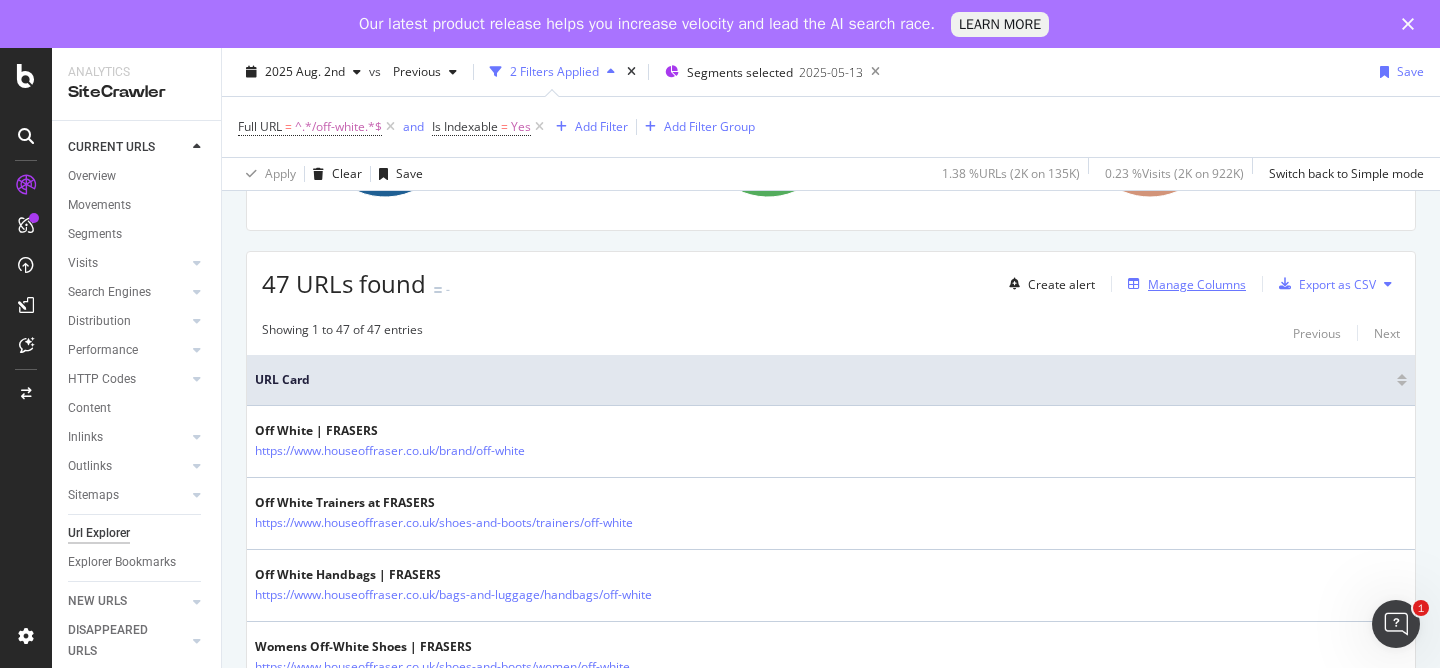 click on "Manage Columns" at bounding box center (1197, 284) 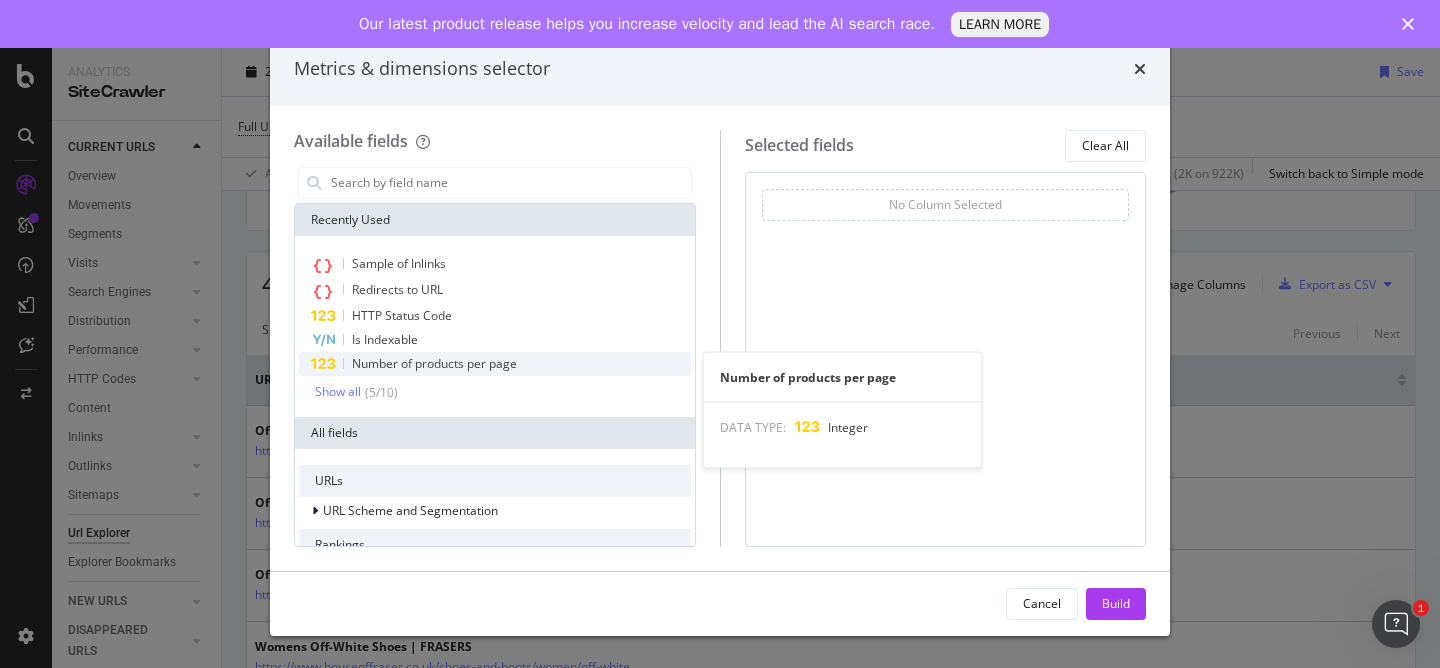 click on "Number of products per page" at bounding box center [434, 363] 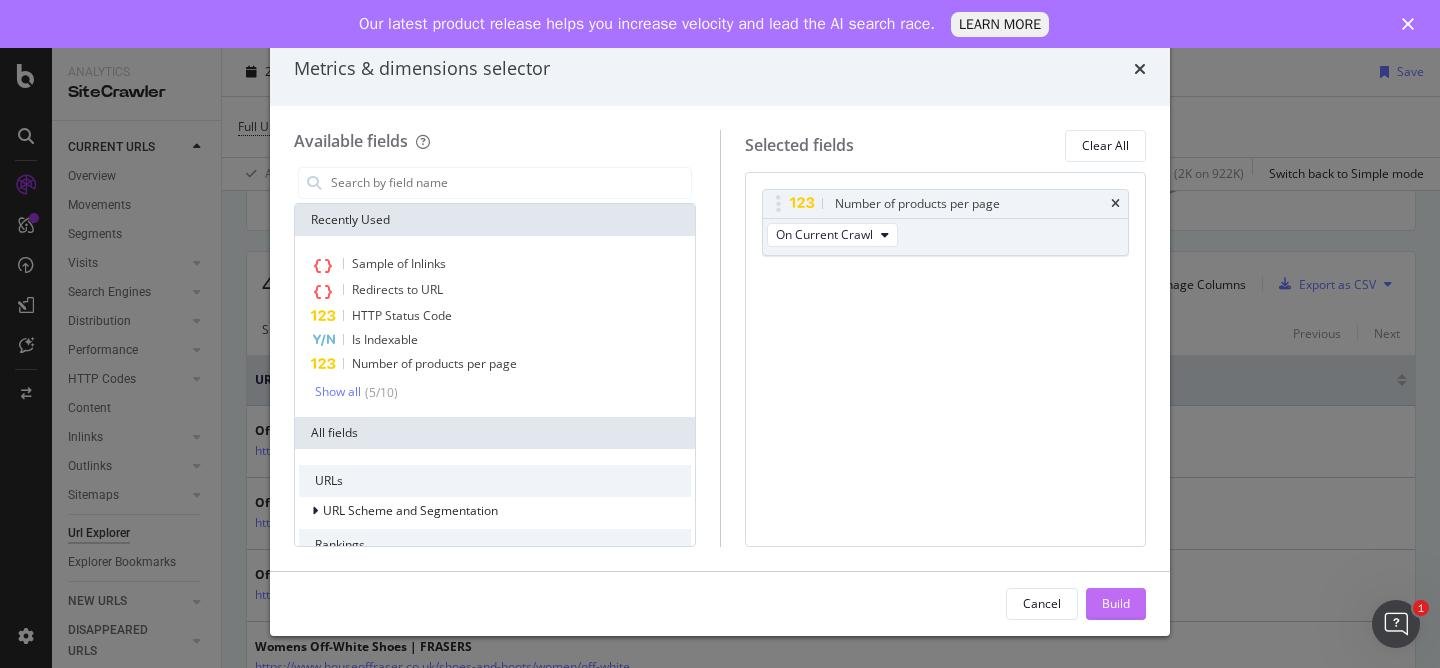 click on "Build" at bounding box center [1116, 604] 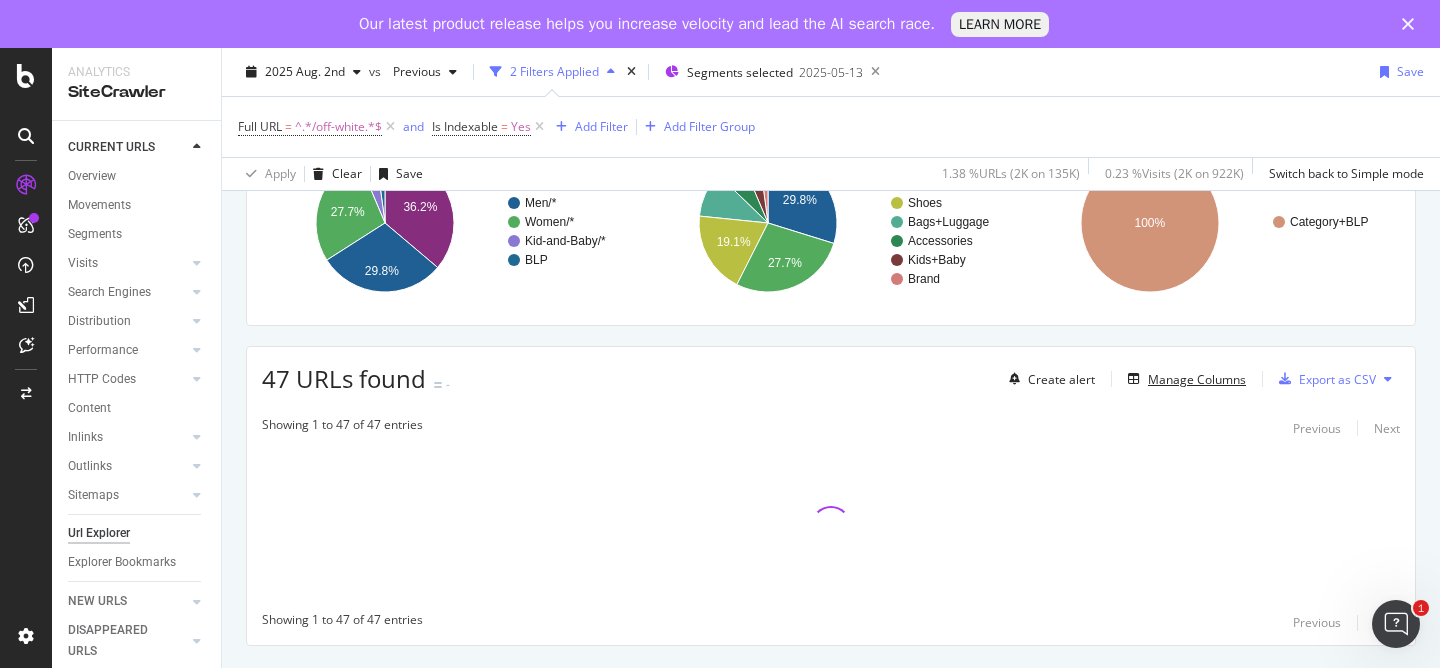 scroll, scrollTop: 202, scrollLeft: 0, axis: vertical 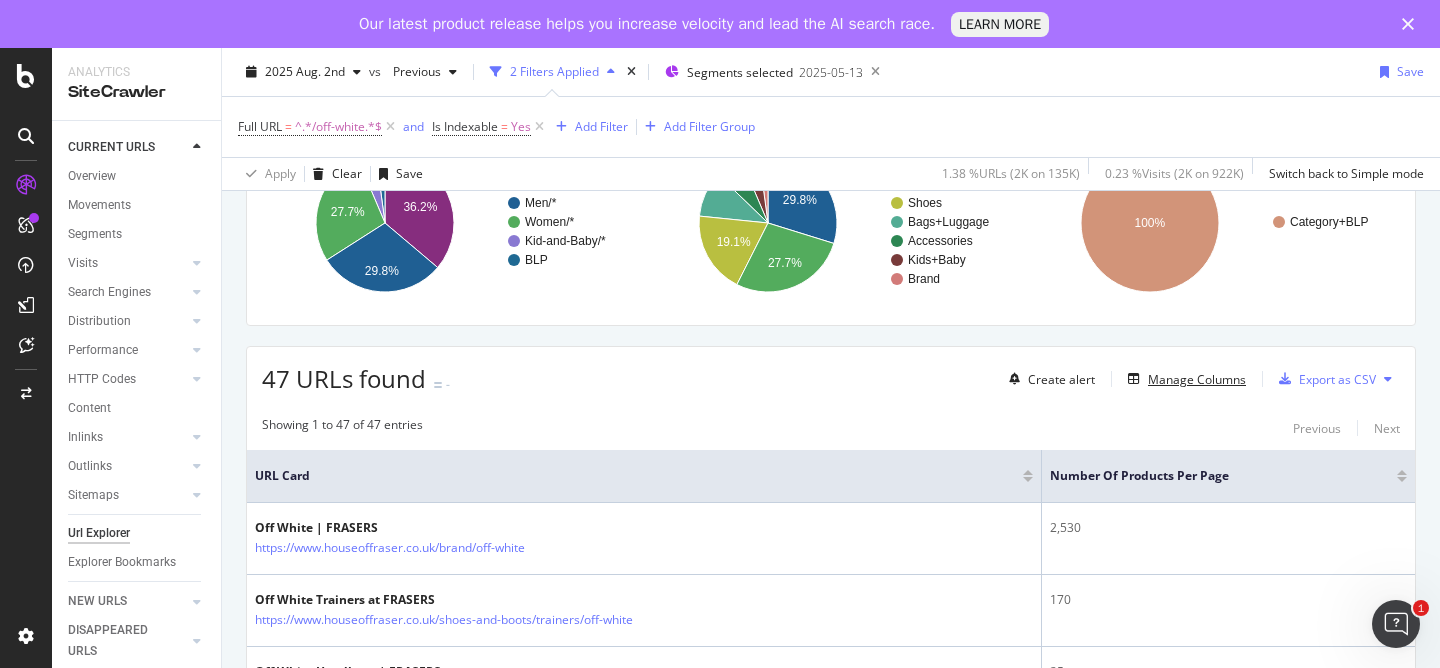 type 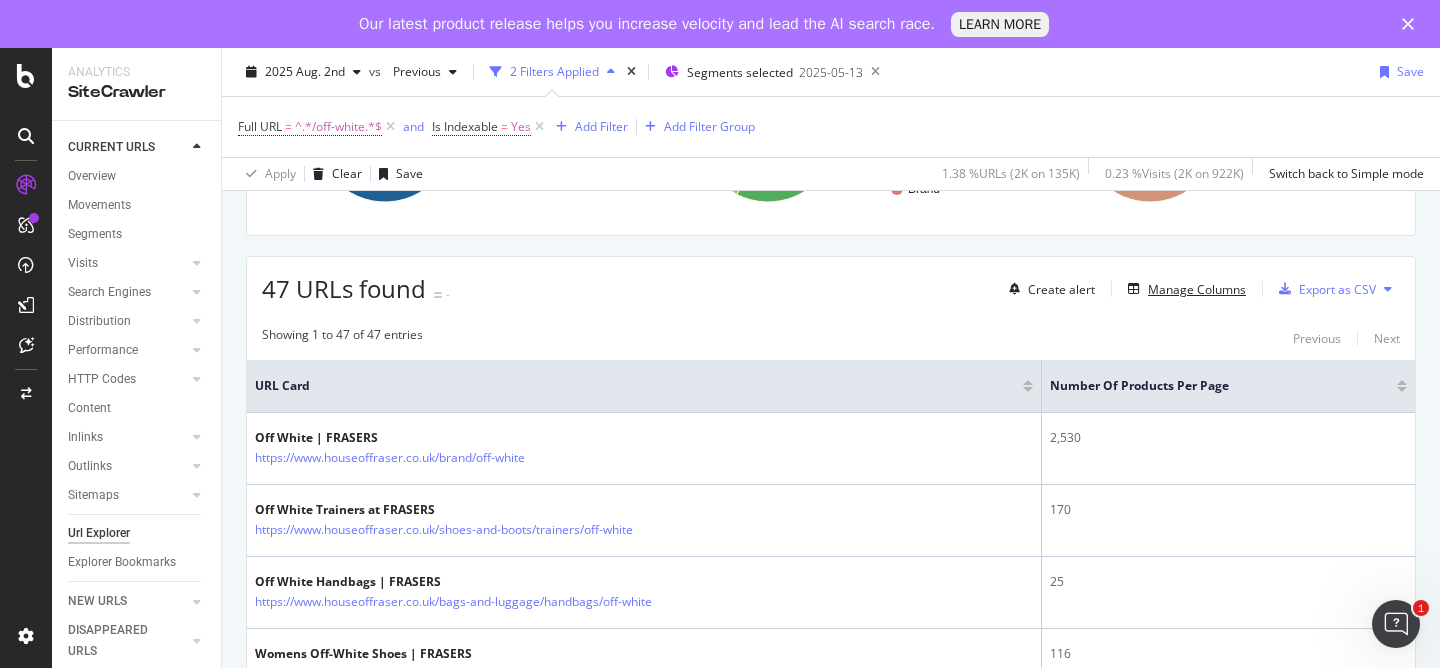 scroll, scrollTop: 329, scrollLeft: 0, axis: vertical 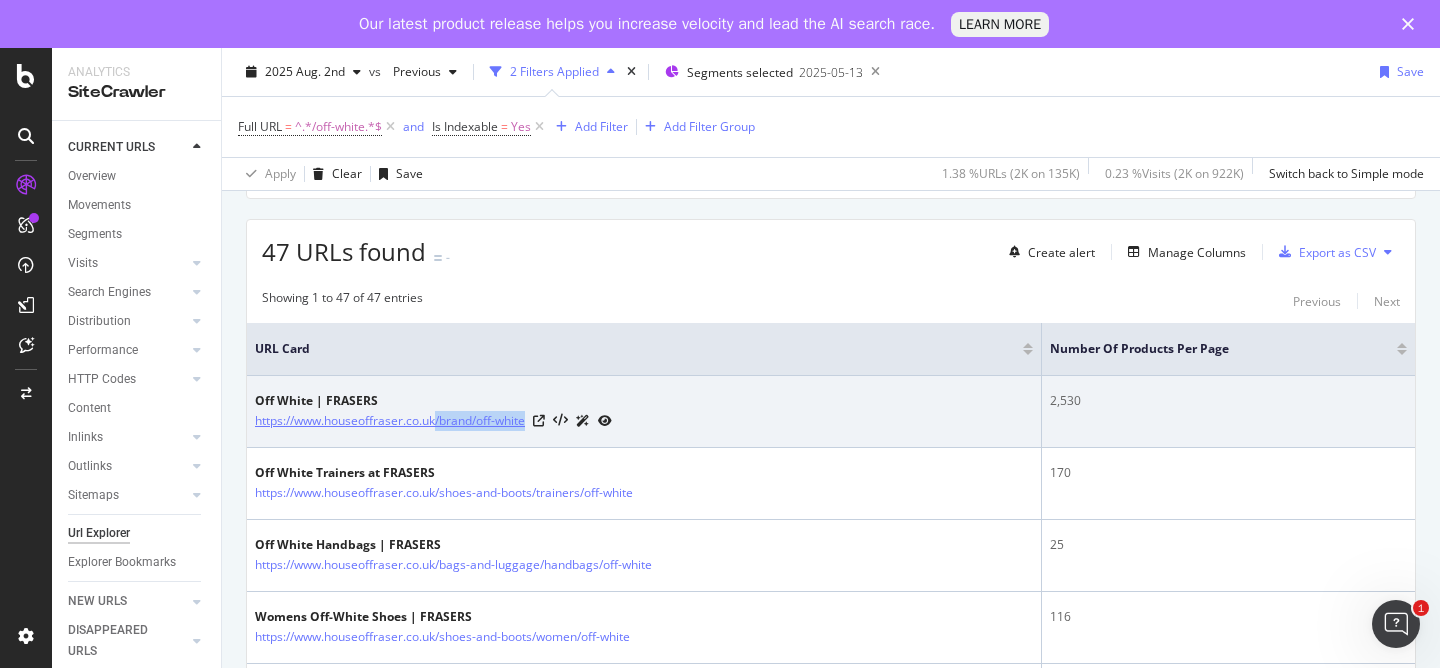 drag, startPoint x: 534, startPoint y: 425, endPoint x: 436, endPoint y: 428, distance: 98.045906 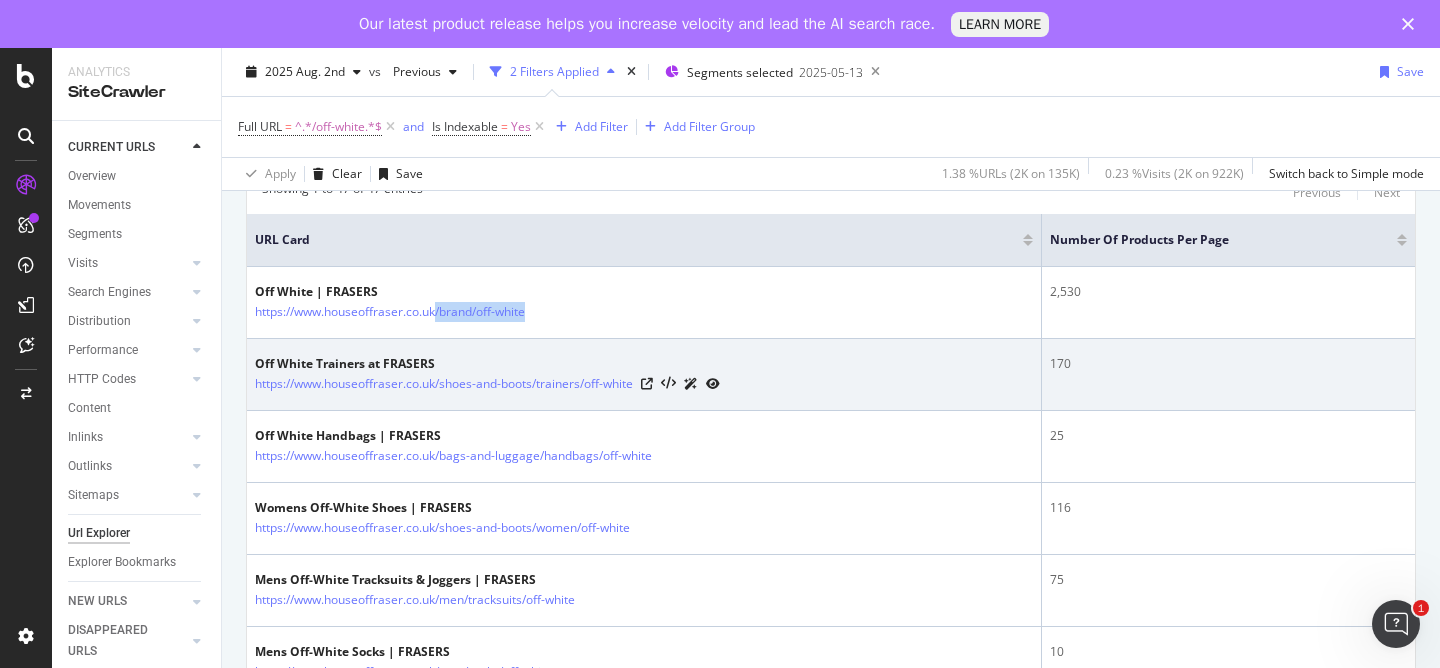 scroll, scrollTop: 443, scrollLeft: 0, axis: vertical 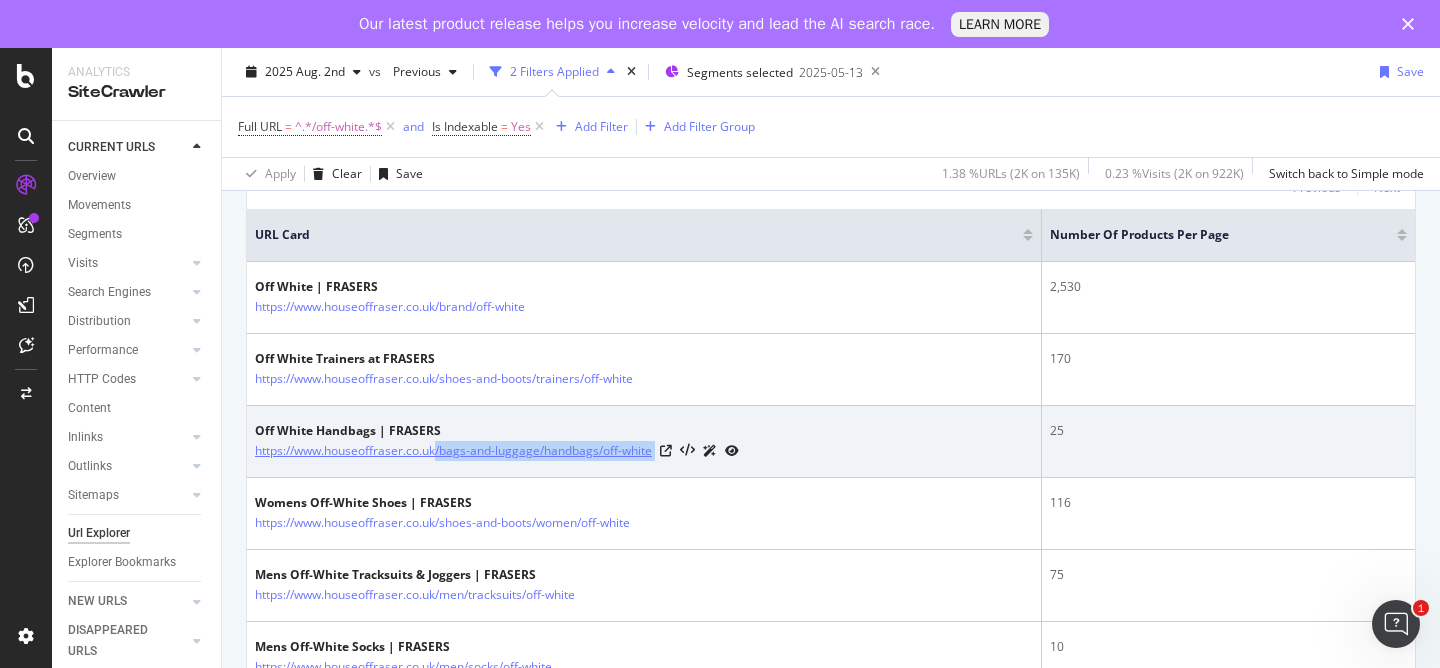 drag, startPoint x: 660, startPoint y: 455, endPoint x: 437, endPoint y: 456, distance: 223.00224 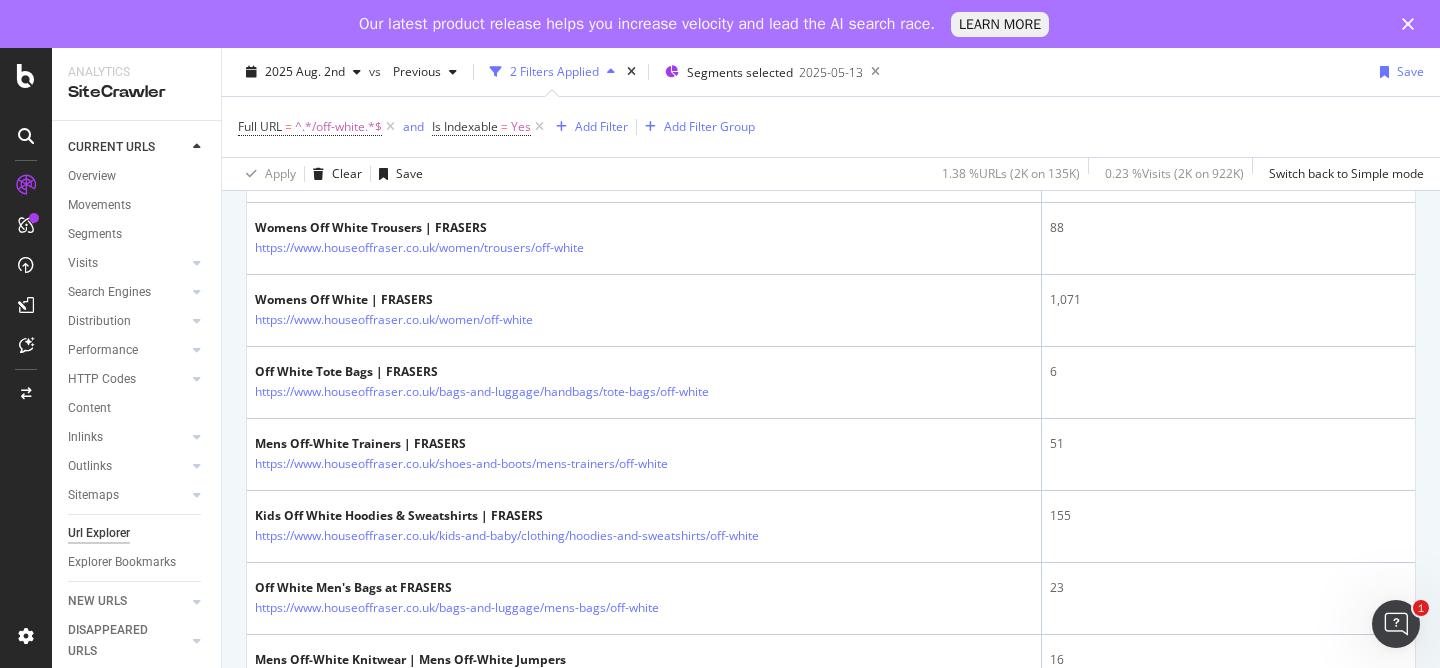 scroll, scrollTop: 917, scrollLeft: 0, axis: vertical 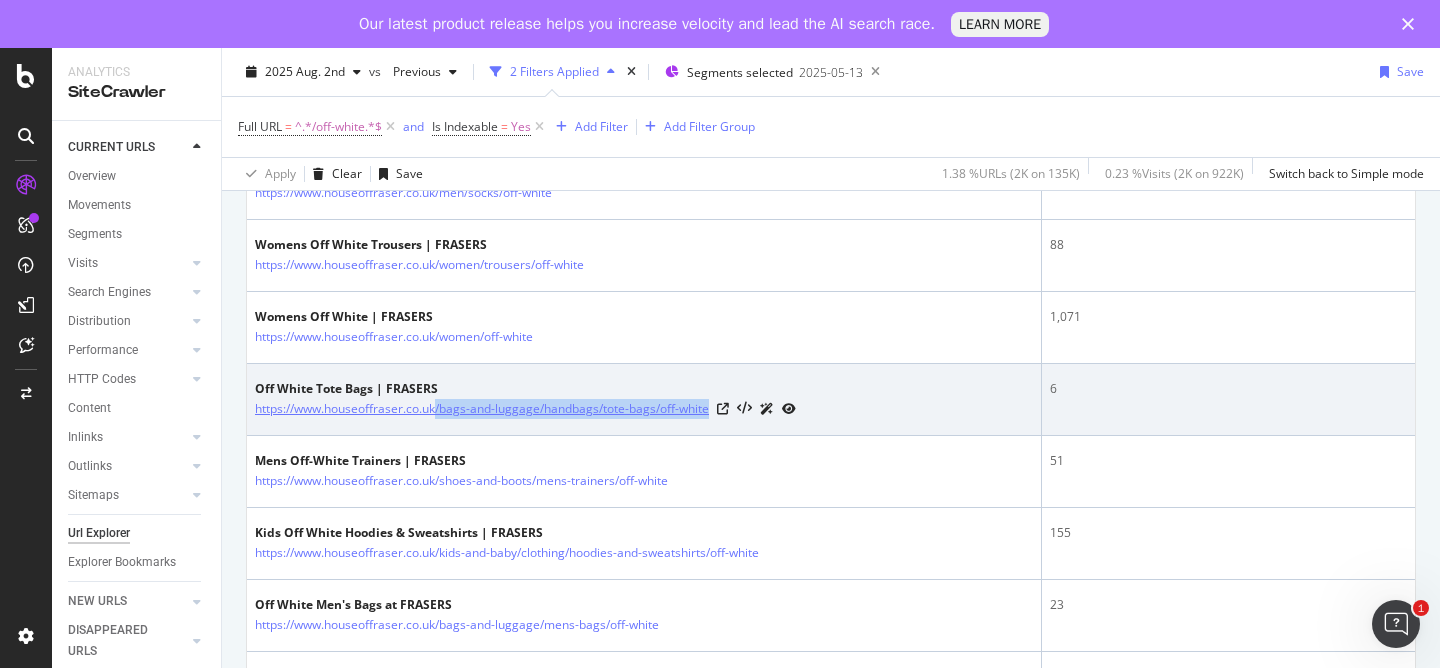 drag, startPoint x: 713, startPoint y: 405, endPoint x: 440, endPoint y: 415, distance: 273.18307 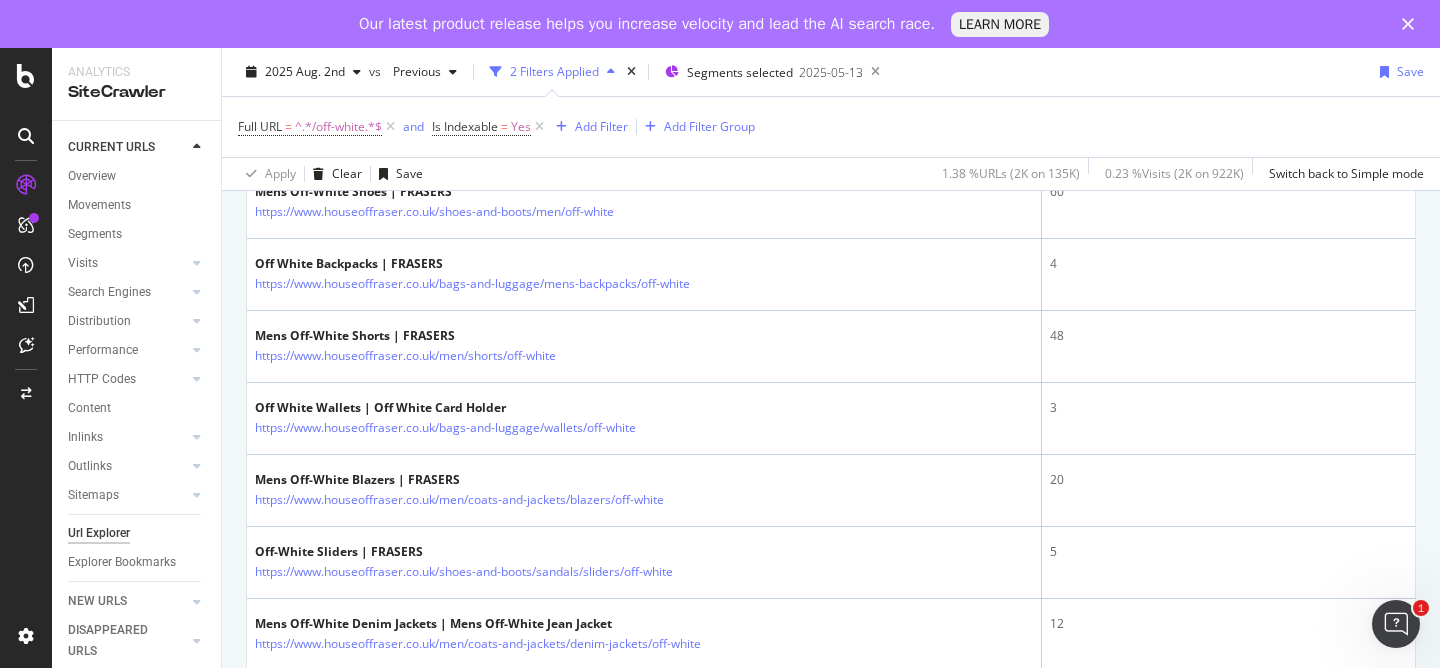 scroll, scrollTop: 2922, scrollLeft: 0, axis: vertical 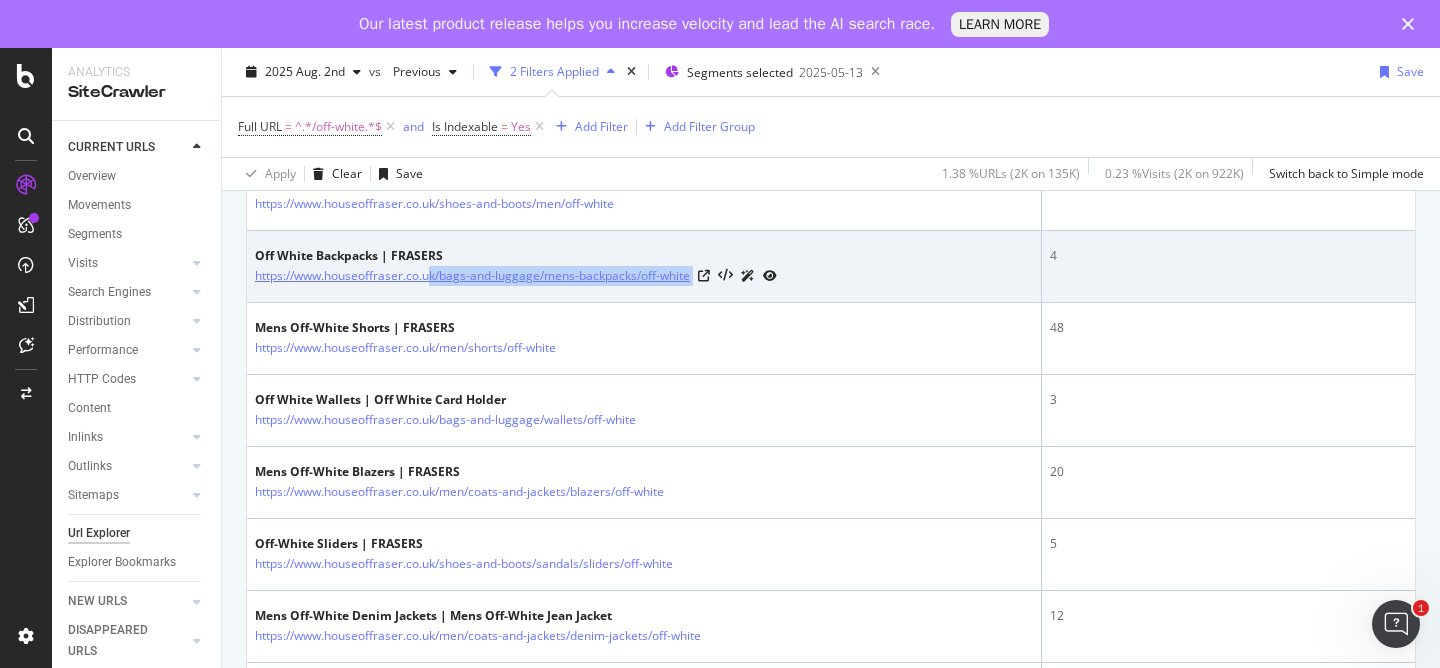 copy on "k/bags-and-luggage/mens-backpacks/off-white" 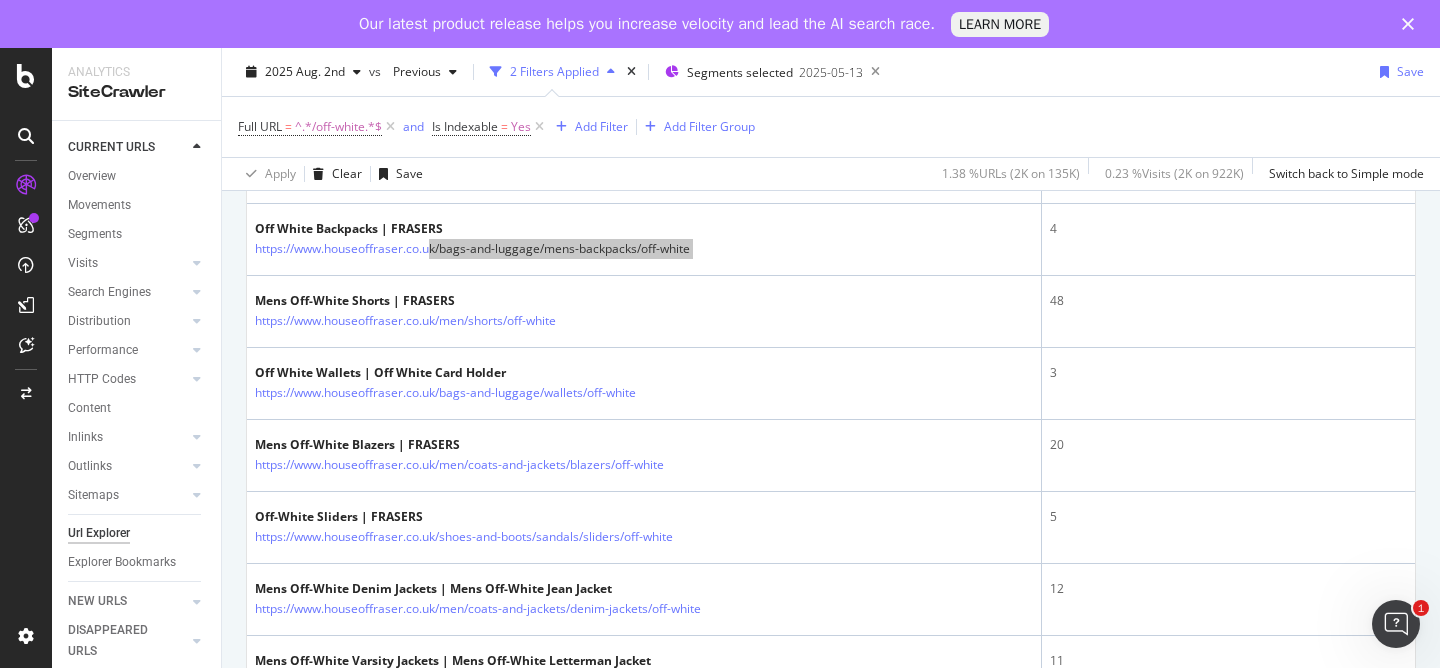 scroll, scrollTop: 2955, scrollLeft: 0, axis: vertical 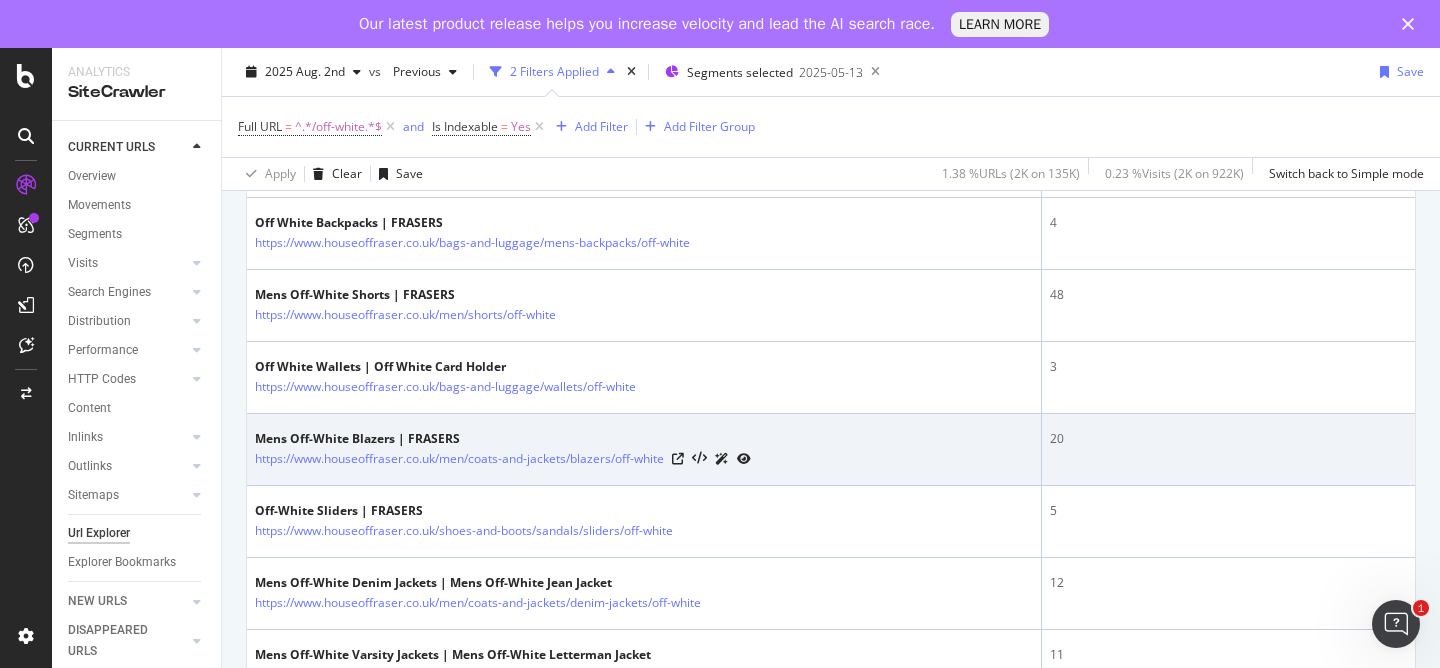 click on "Mens Off-White Blazers | FRASERS https://www.houseoffraser.co.uk/men/coats-and-jackets/blazers/off-white" at bounding box center (644, 450) 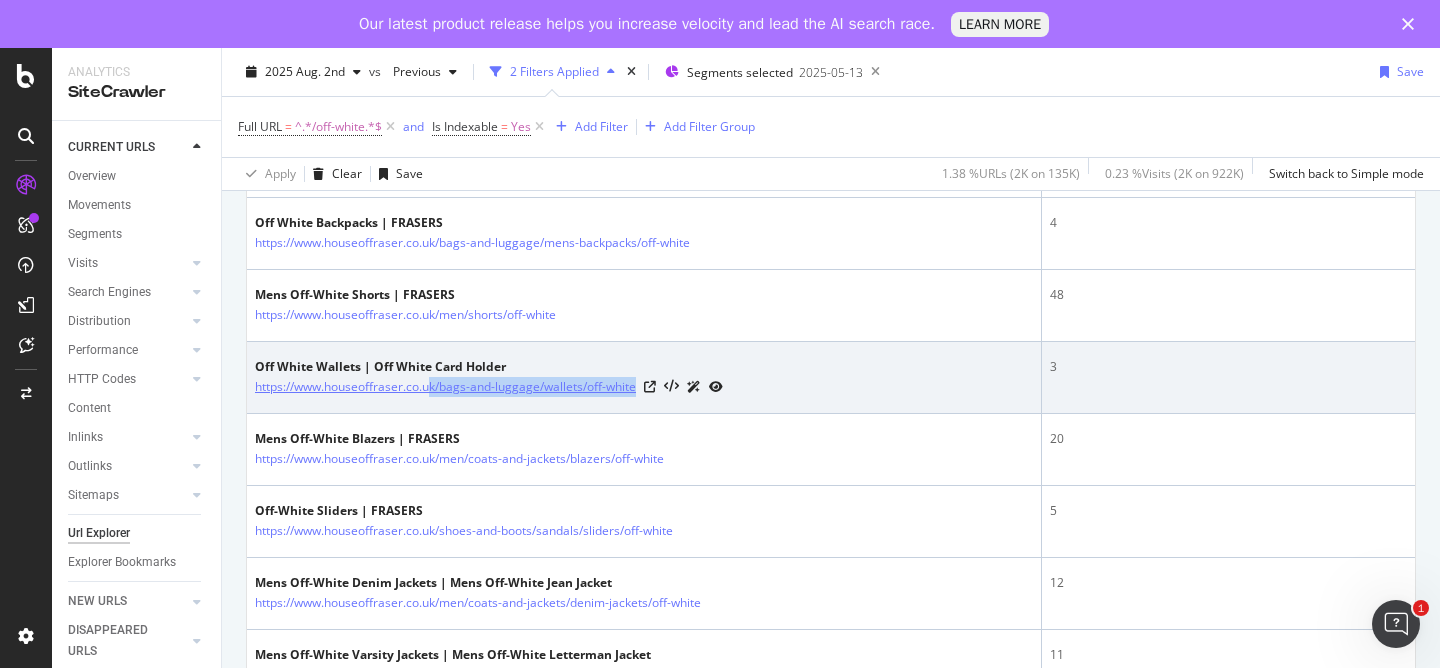 drag, startPoint x: 640, startPoint y: 388, endPoint x: 435, endPoint y: 395, distance: 205.11948 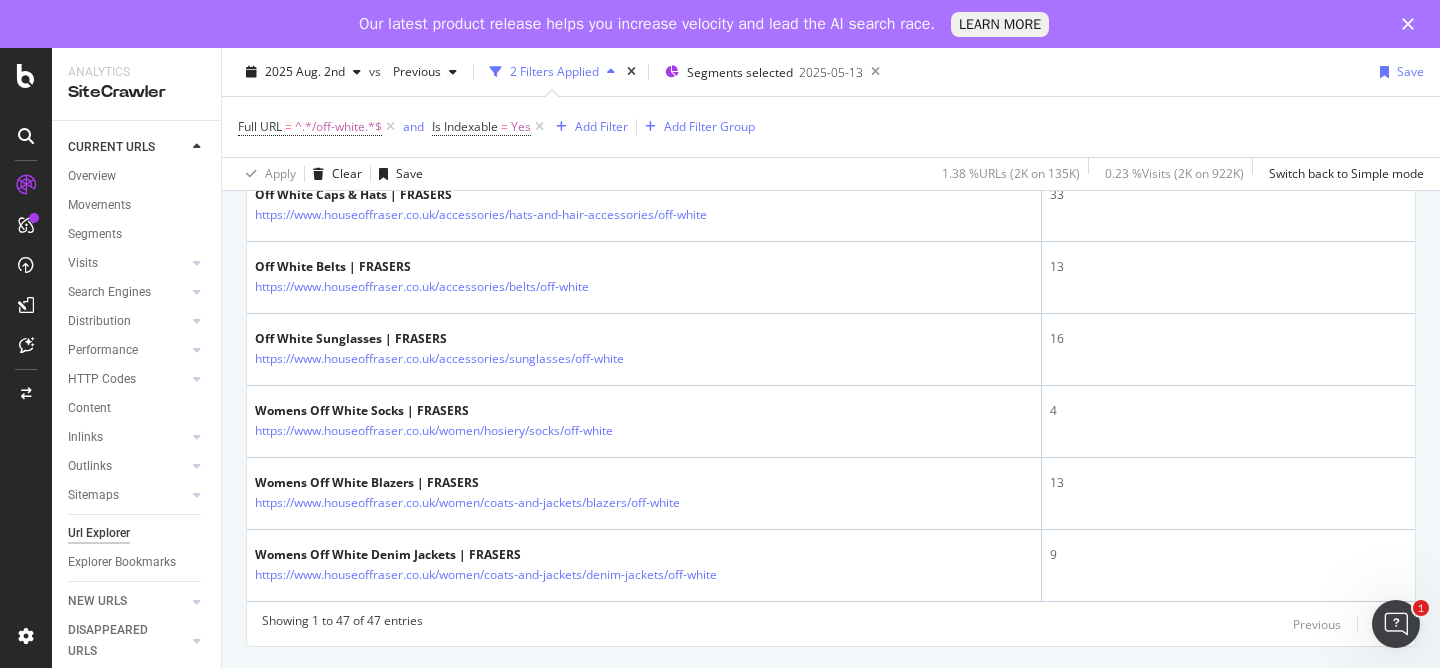 scroll, scrollTop: 3489, scrollLeft: 0, axis: vertical 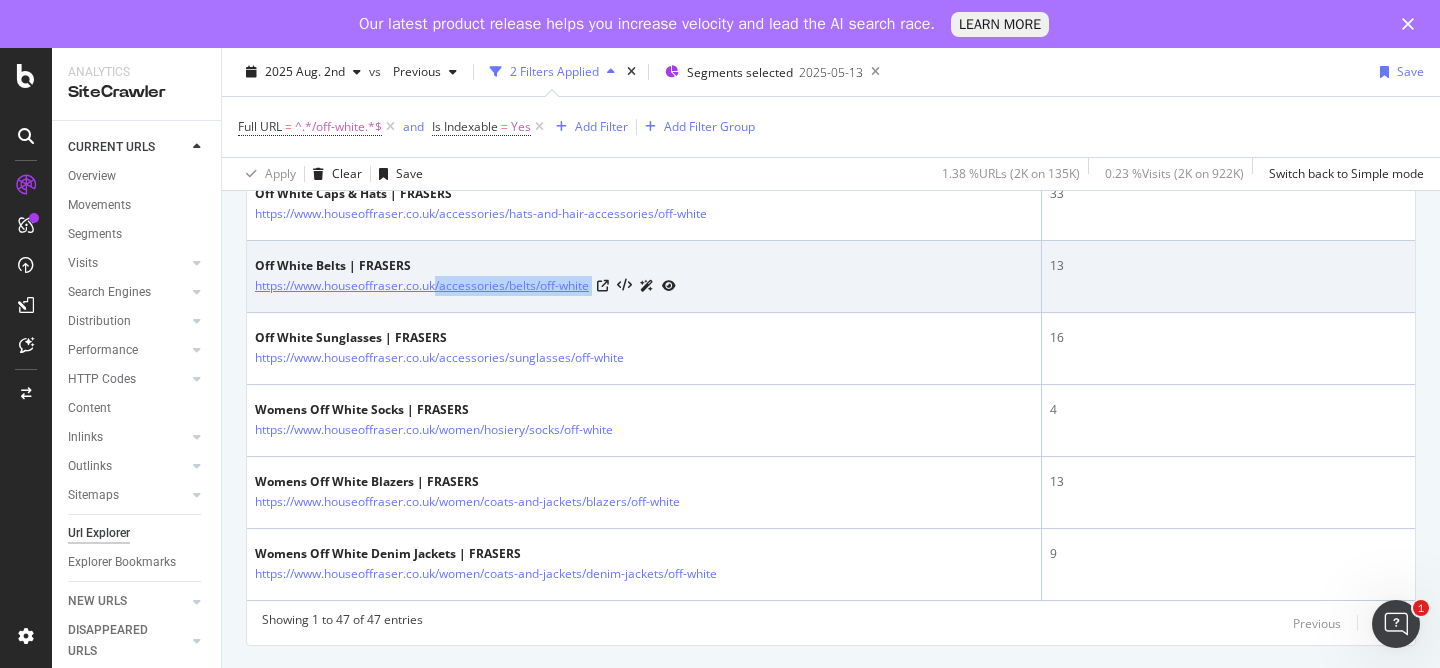 copy on "/accessories/belts/off-white" 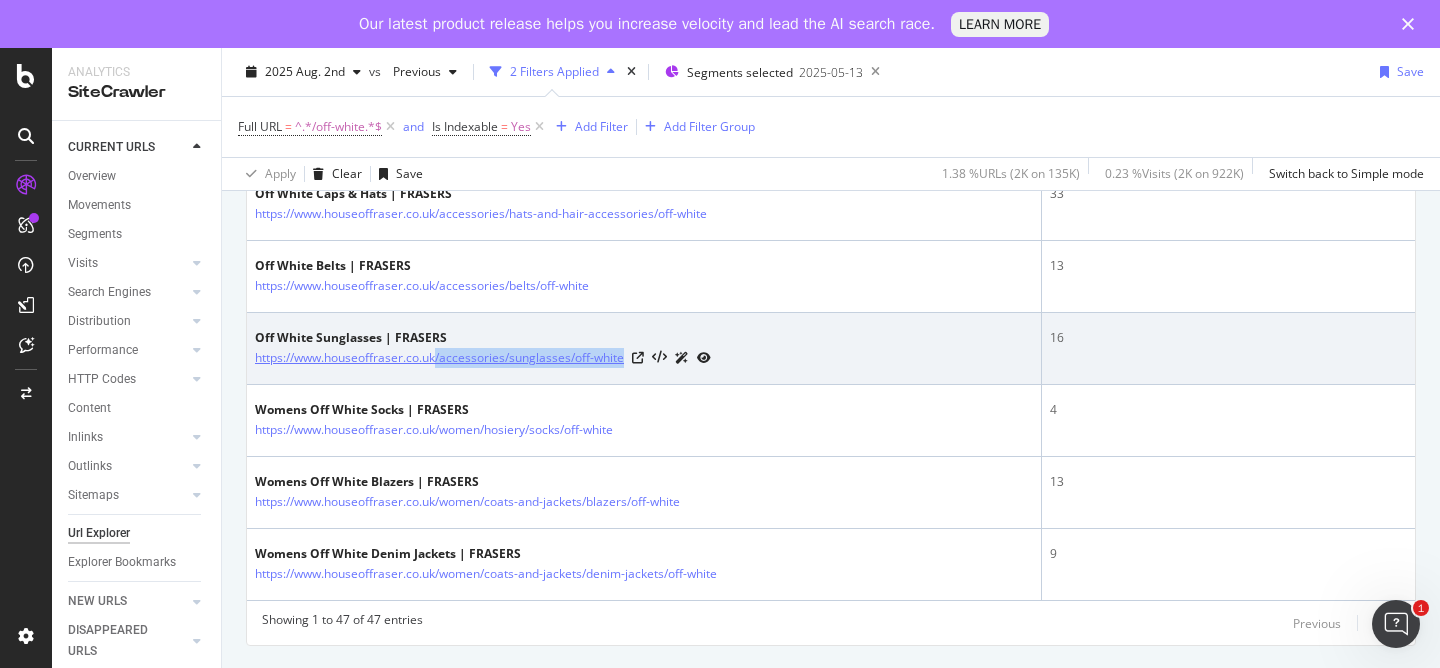drag, startPoint x: 627, startPoint y: 358, endPoint x: 436, endPoint y: 360, distance: 191.01047 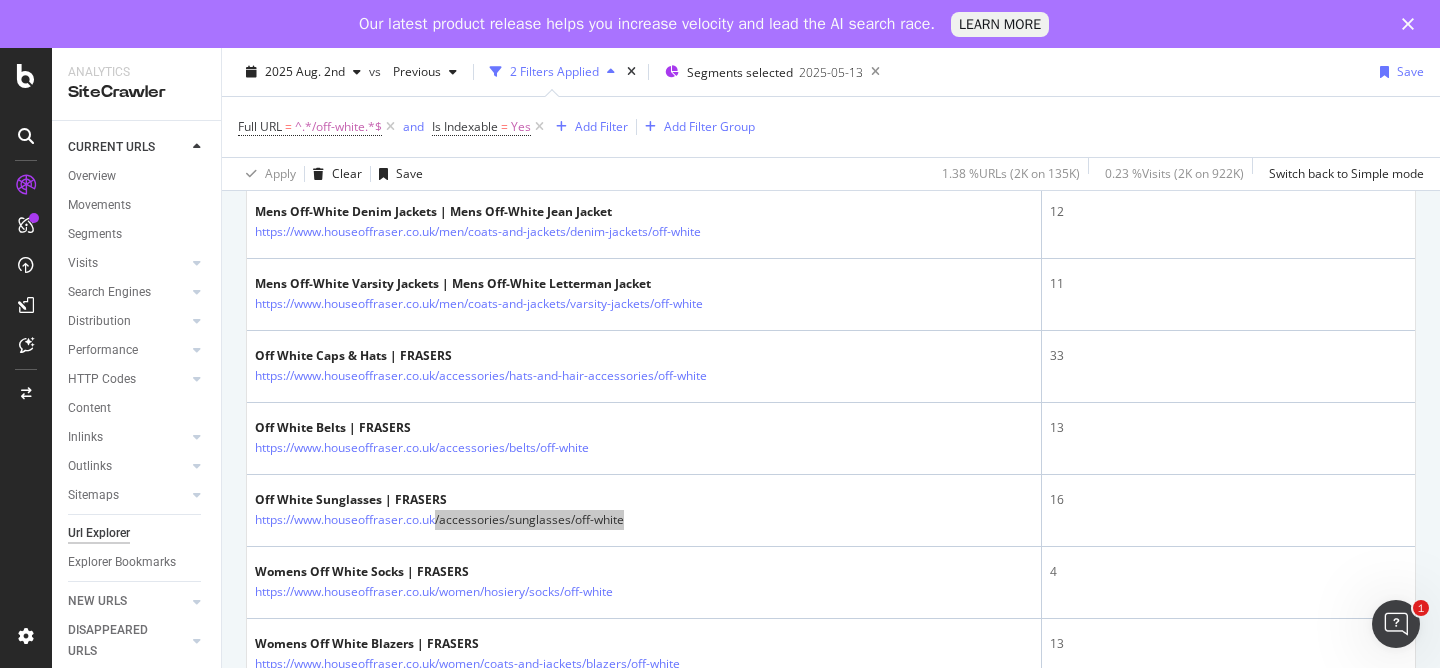 scroll, scrollTop: 3324, scrollLeft: 0, axis: vertical 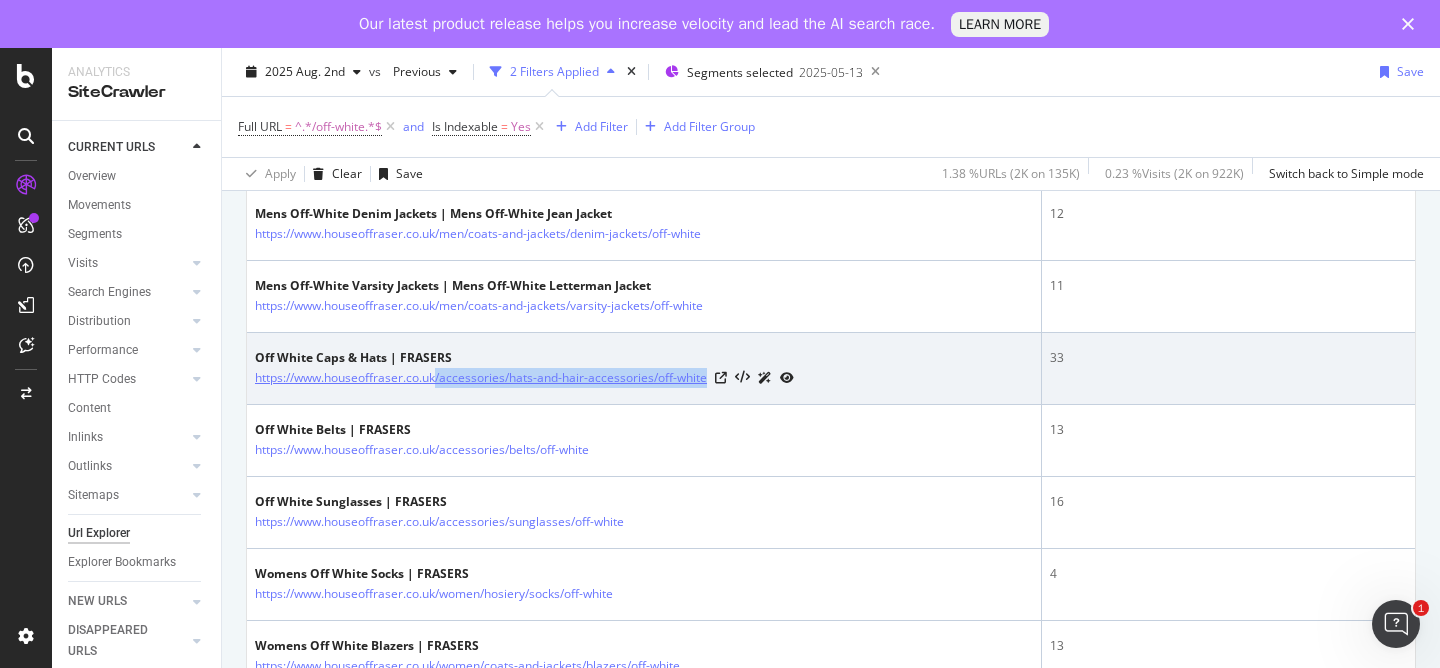 drag, startPoint x: 711, startPoint y: 380, endPoint x: 435, endPoint y: 387, distance: 276.08875 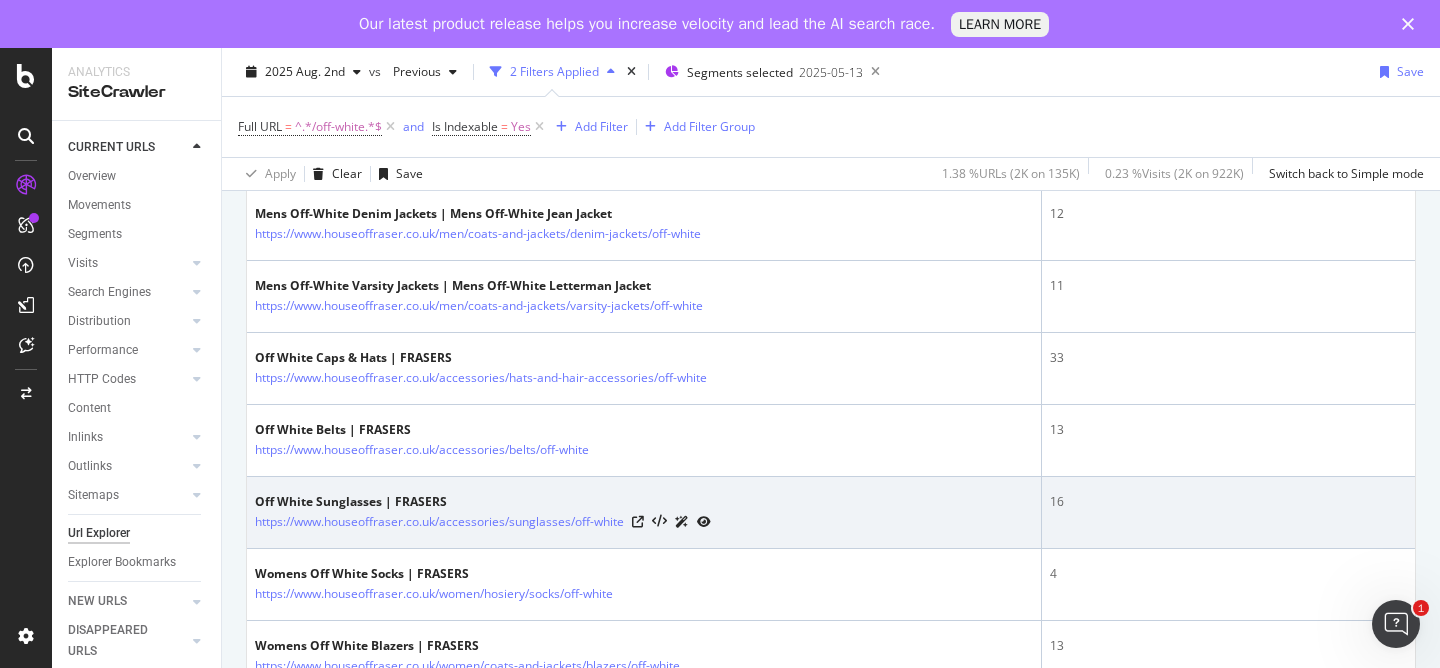 click on "Off White Sunglasses | FRASERS https://www.houseoffraser.co.uk/accessories/sunglasses/off-white" at bounding box center (644, 512) 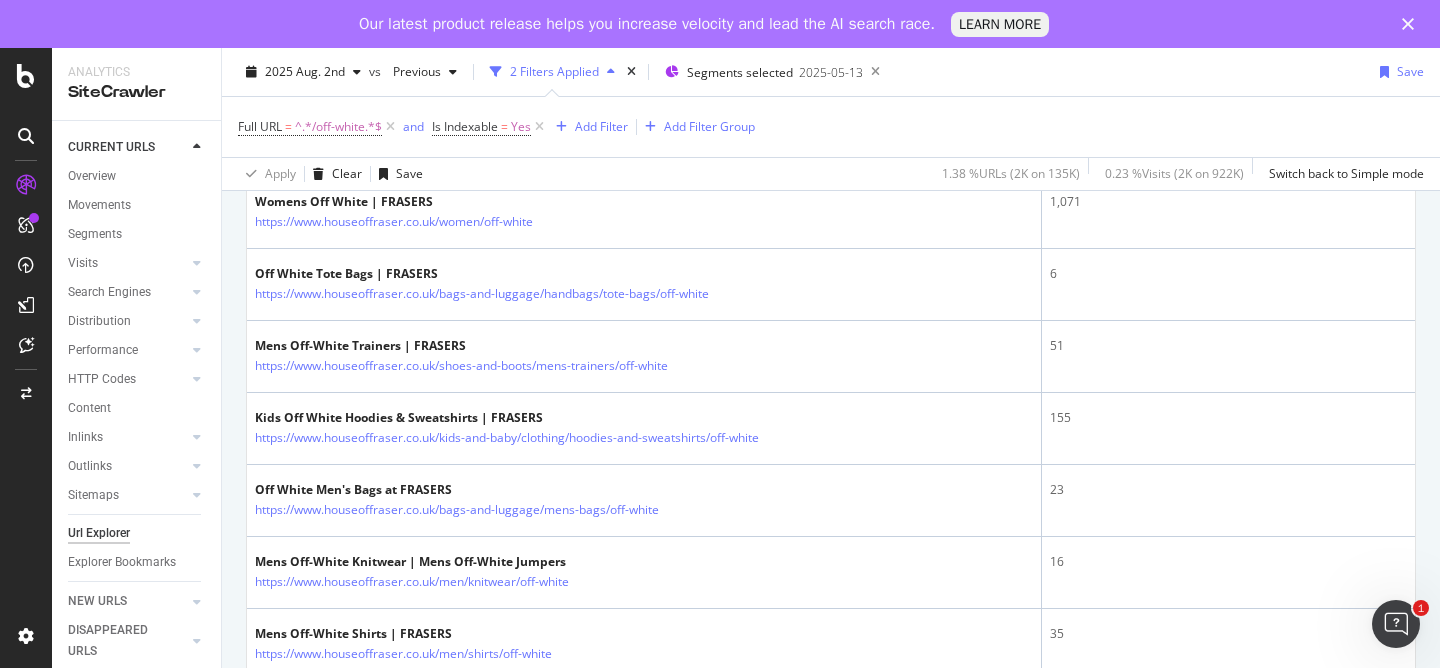 scroll, scrollTop: 1057, scrollLeft: 0, axis: vertical 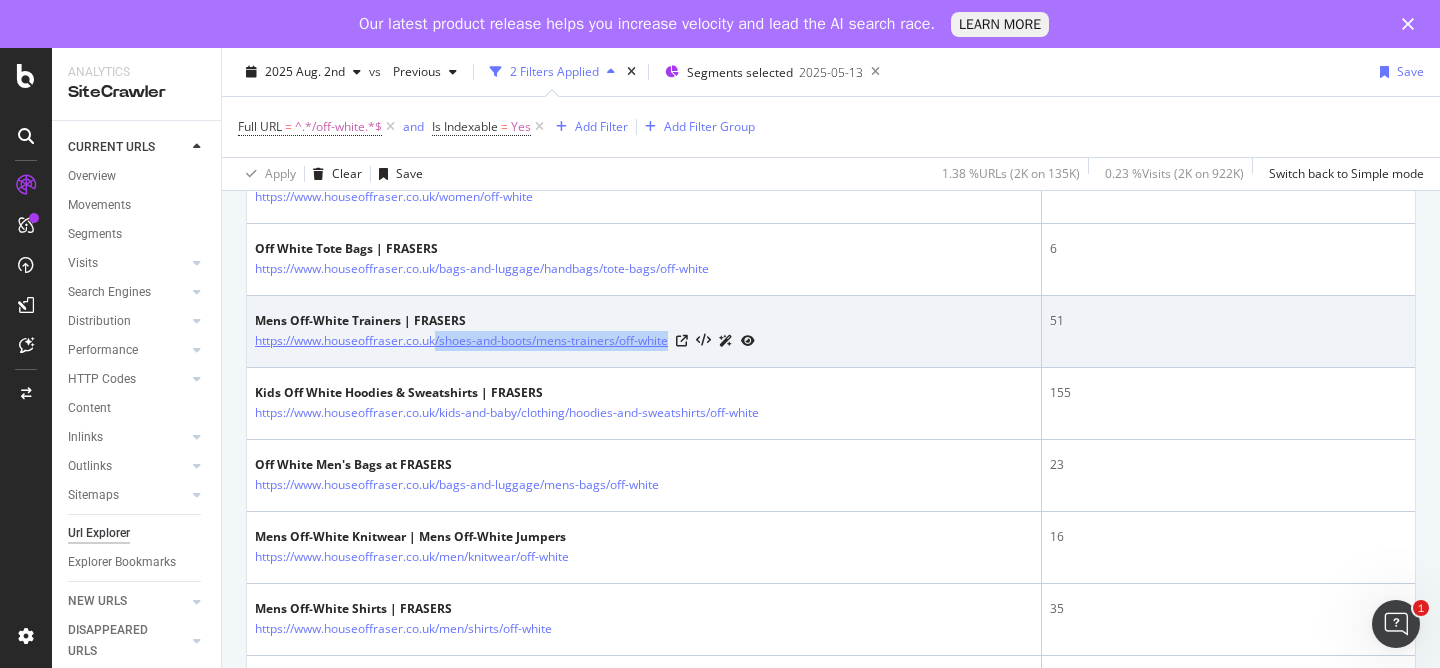 drag, startPoint x: 676, startPoint y: 343, endPoint x: 439, endPoint y: 345, distance: 237.00844 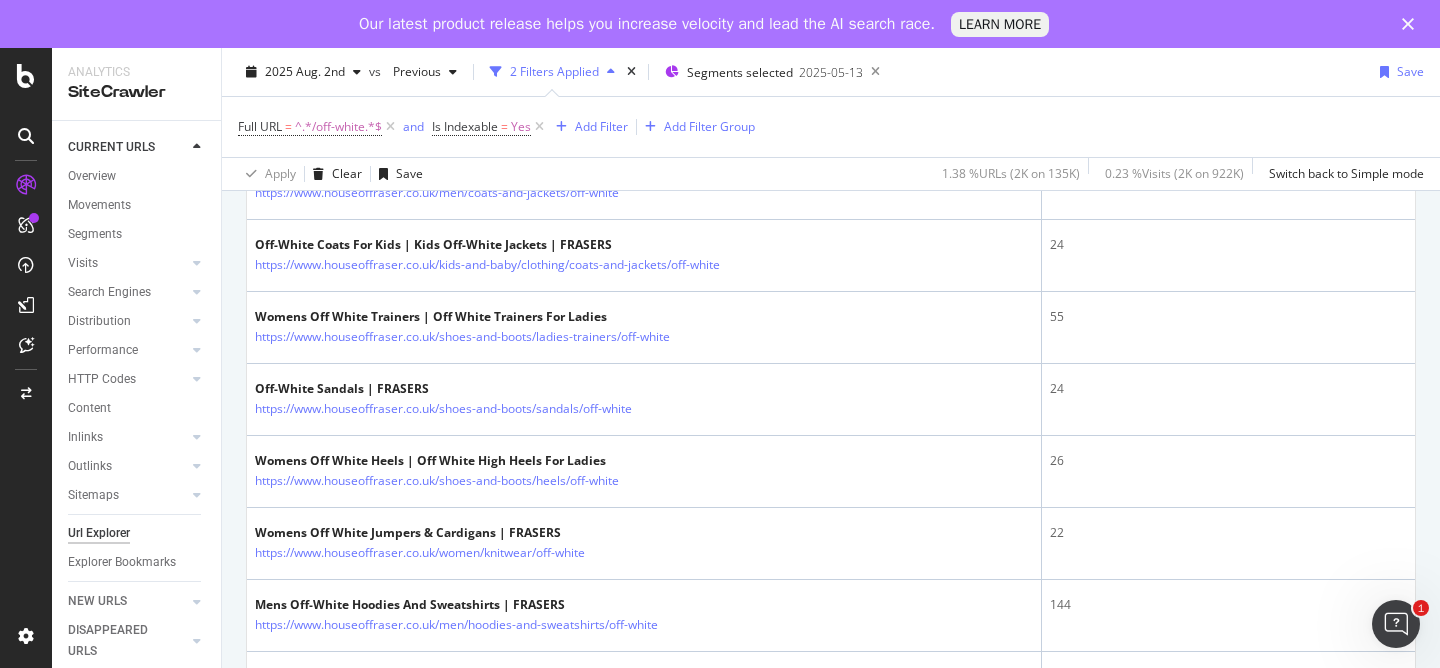 scroll, scrollTop: 1926, scrollLeft: 0, axis: vertical 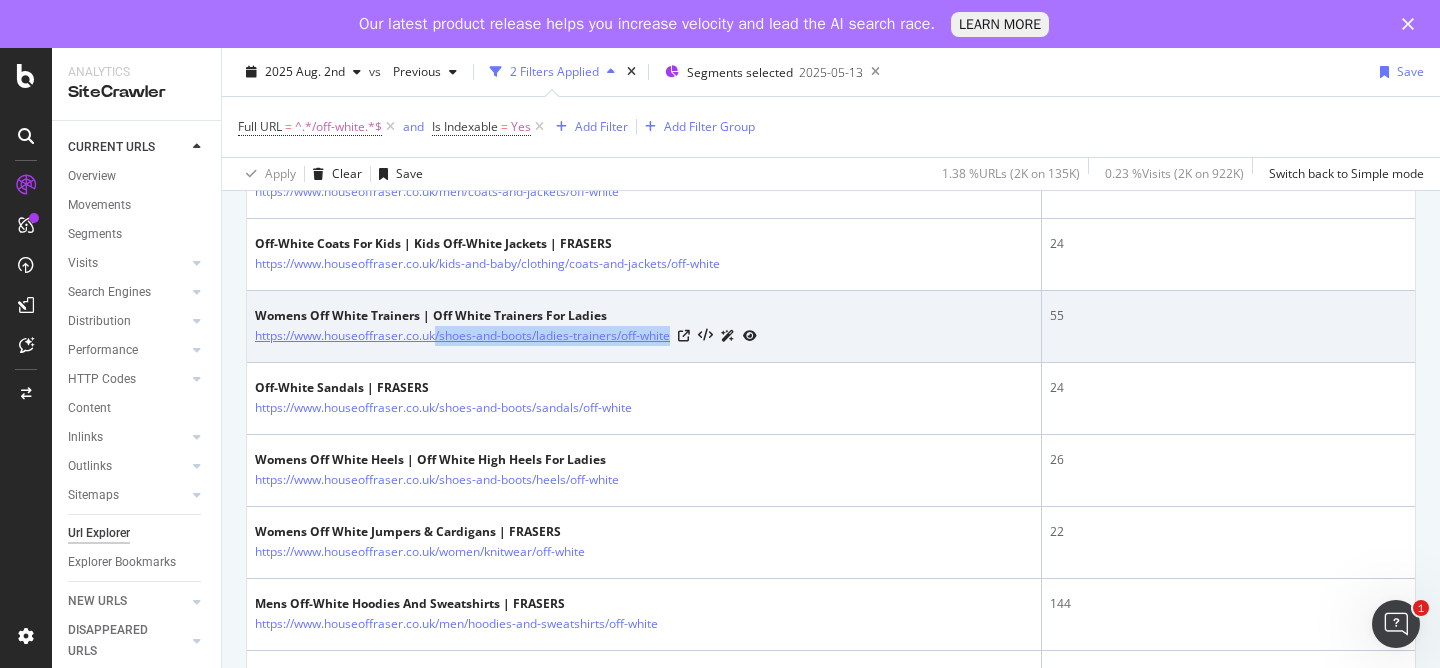 drag, startPoint x: 678, startPoint y: 337, endPoint x: 436, endPoint y: 340, distance: 242.0186 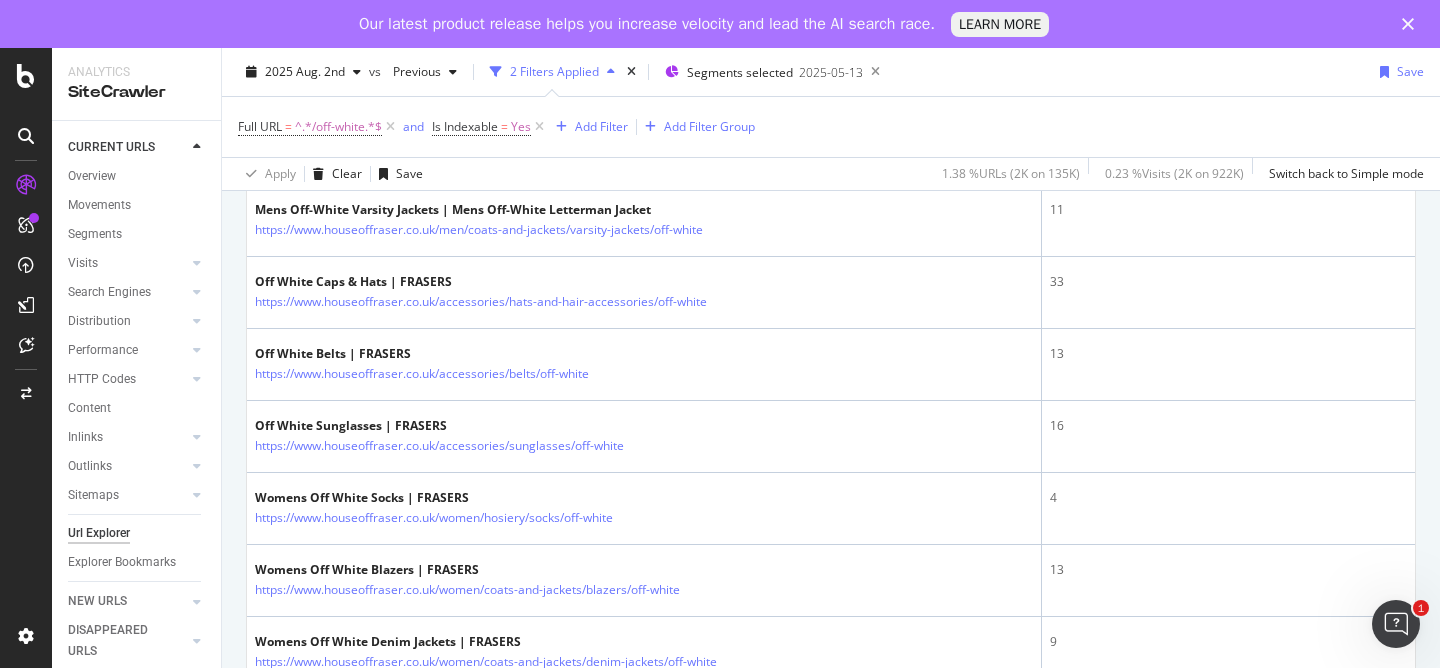 scroll, scrollTop: 3489, scrollLeft: 0, axis: vertical 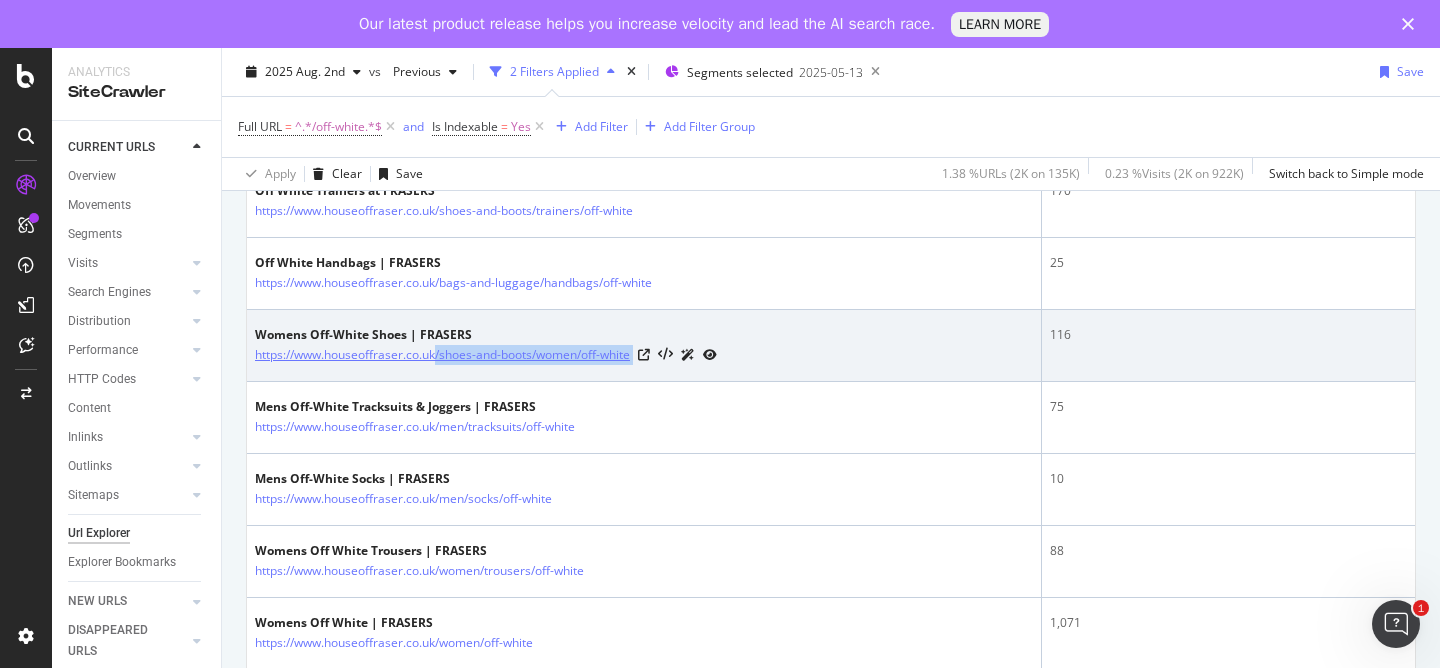 drag, startPoint x: 641, startPoint y: 356, endPoint x: 438, endPoint y: 360, distance: 203.0394 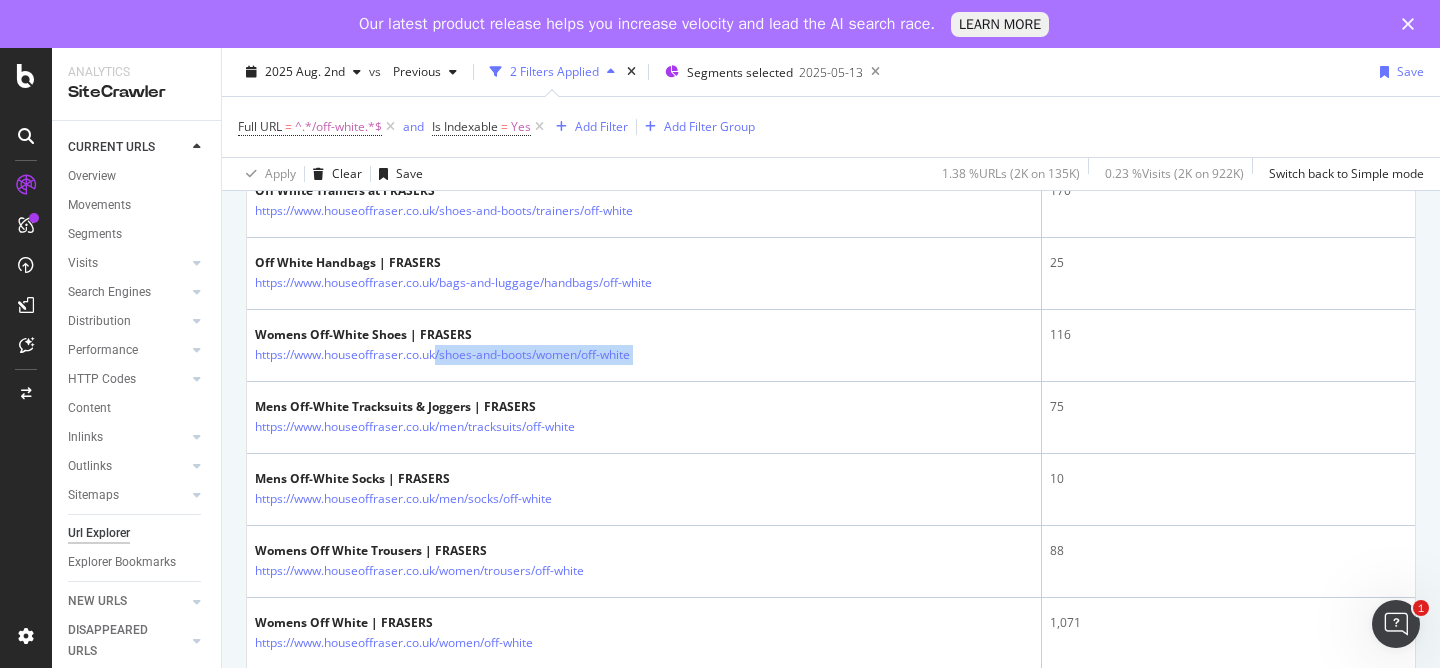 copy on "/shoes-and-boots/women/off-white" 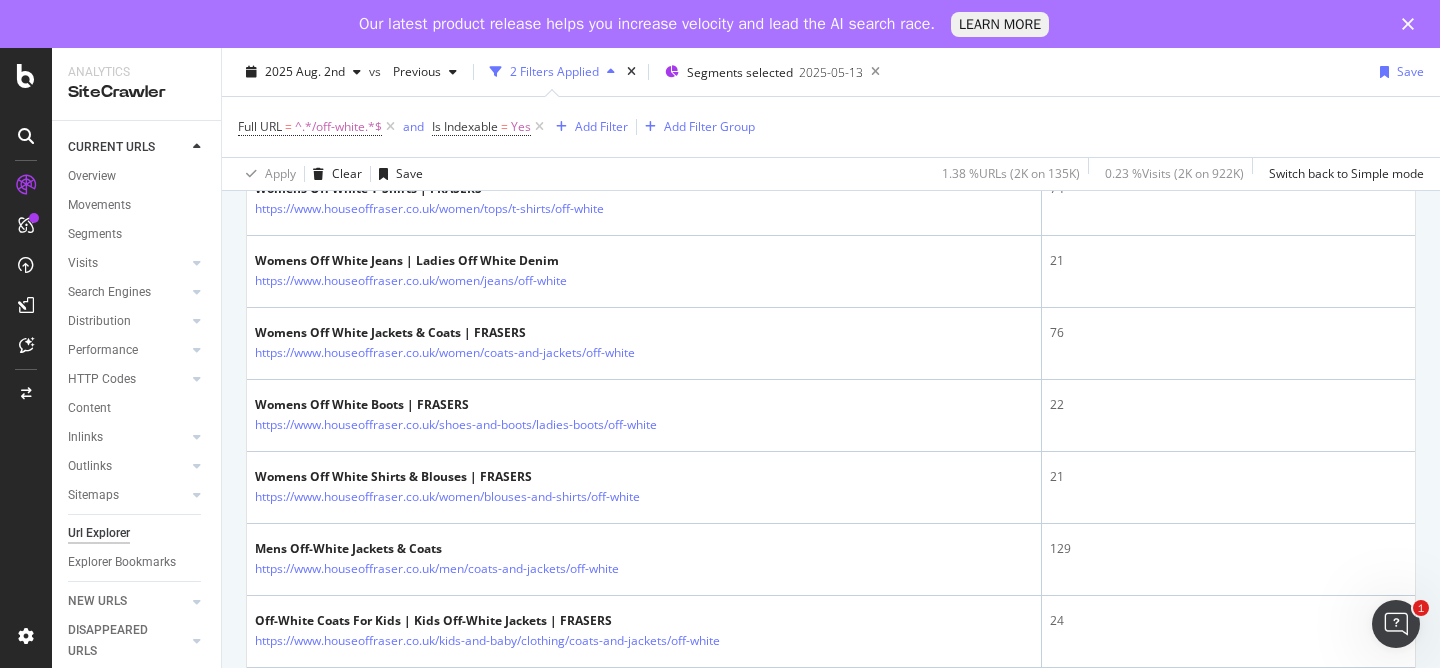 scroll, scrollTop: 1610, scrollLeft: 0, axis: vertical 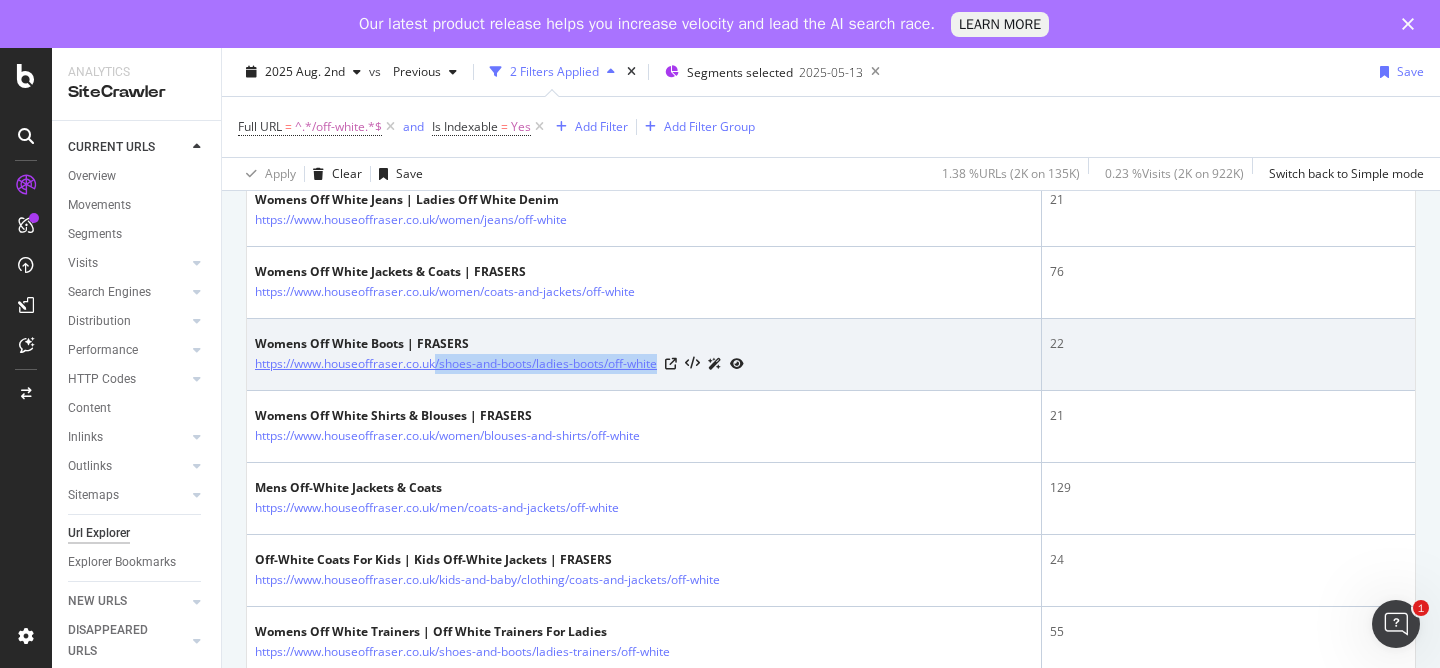drag, startPoint x: 666, startPoint y: 365, endPoint x: 436, endPoint y: 368, distance: 230.01956 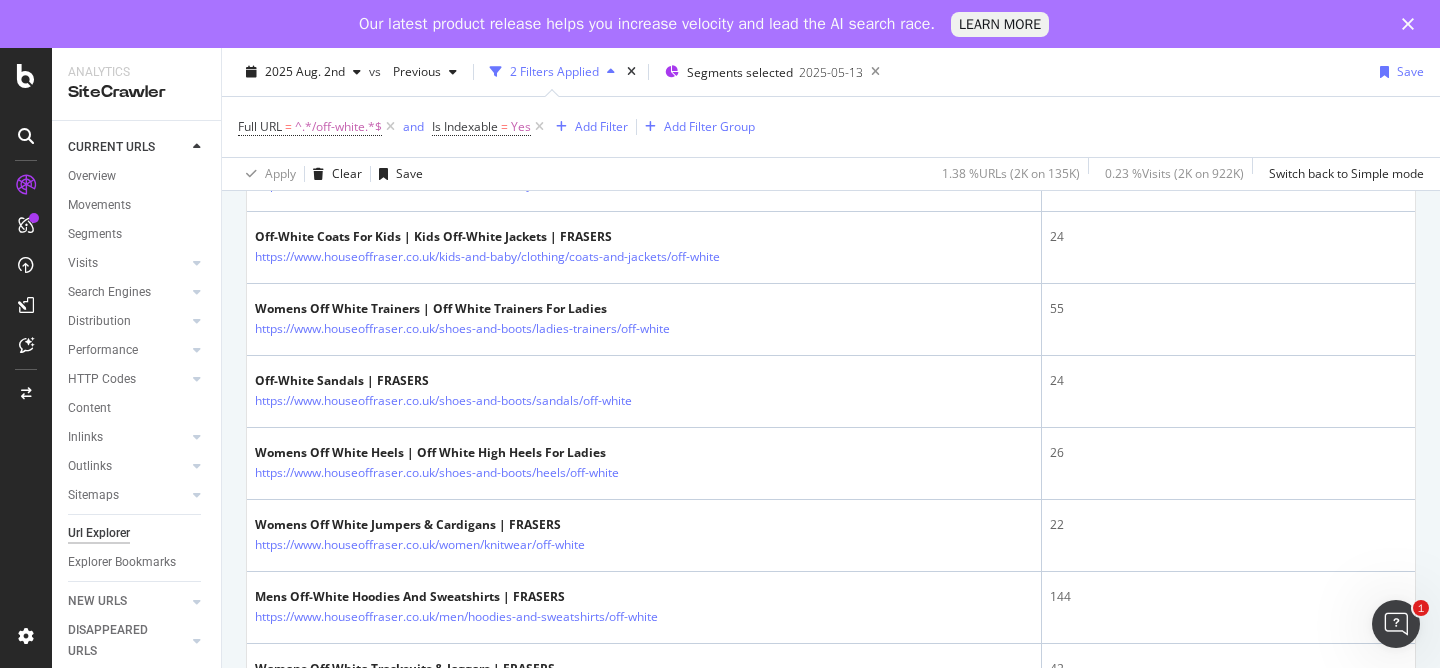 scroll, scrollTop: 1944, scrollLeft: 0, axis: vertical 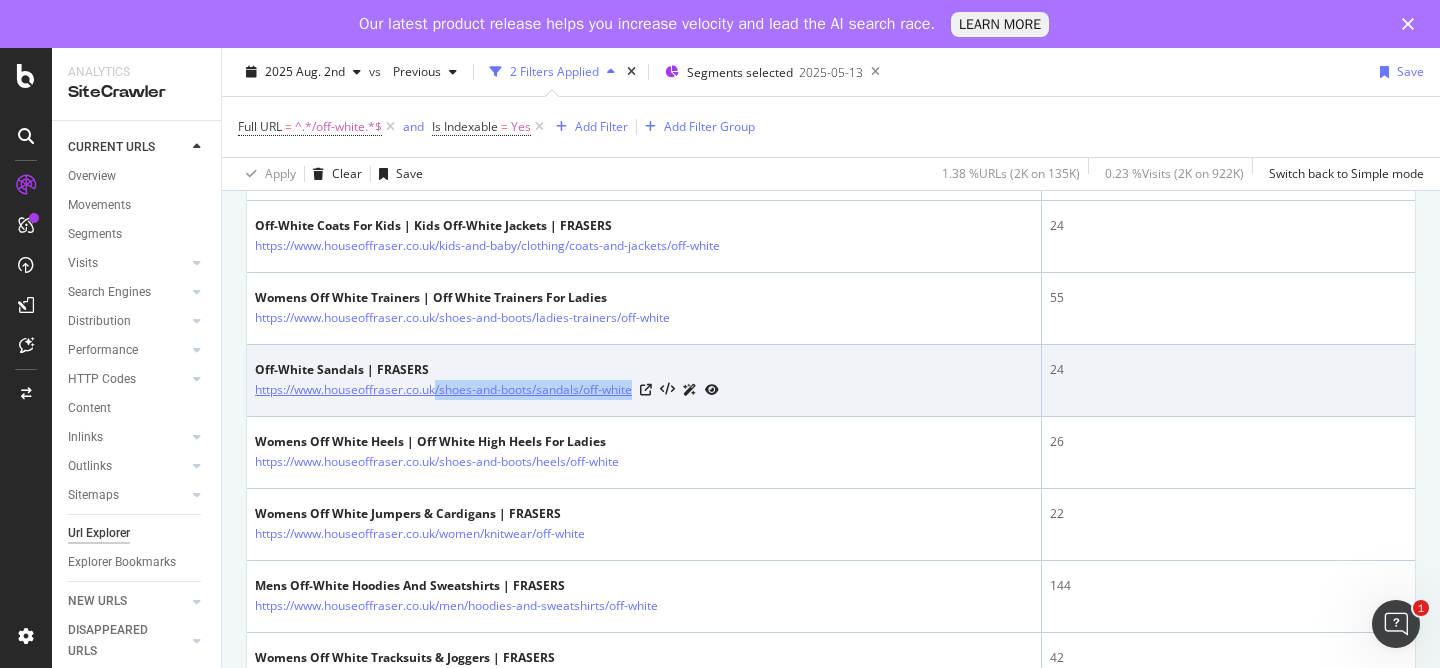 drag, startPoint x: 641, startPoint y: 395, endPoint x: 439, endPoint y: 398, distance: 202.02228 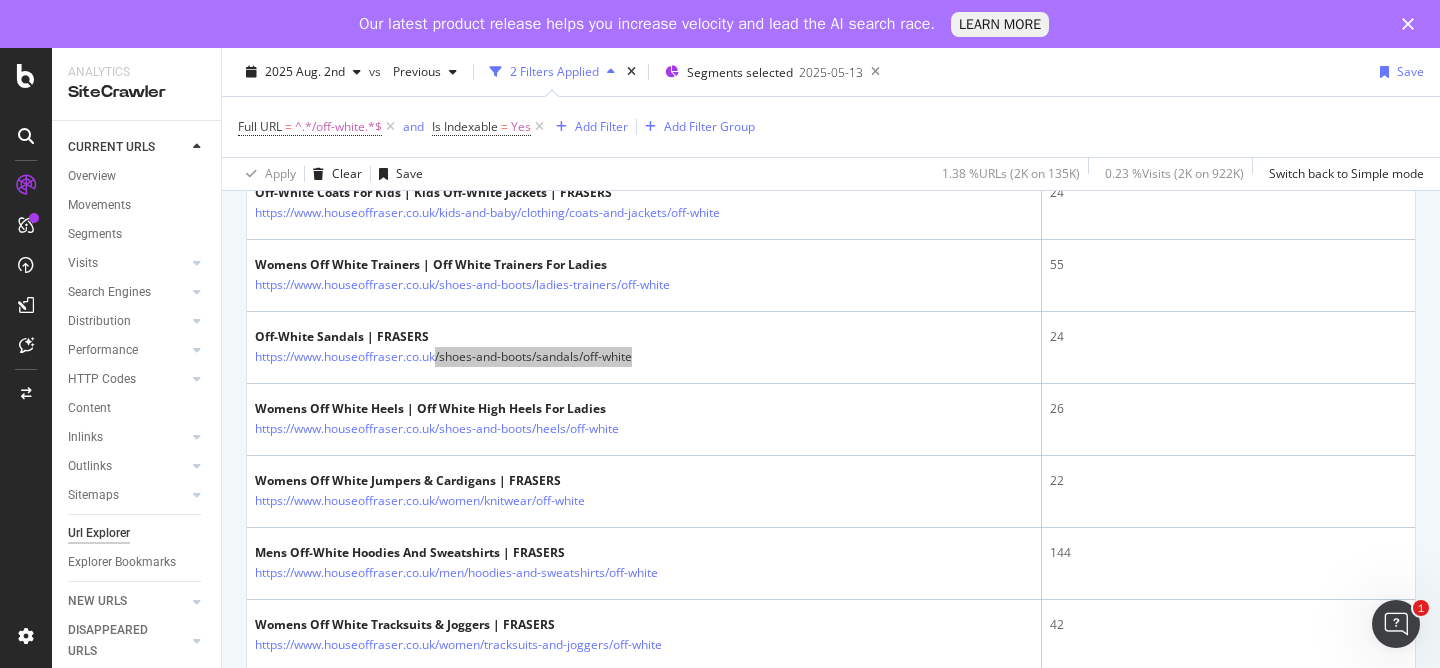 scroll, scrollTop: 1987, scrollLeft: 0, axis: vertical 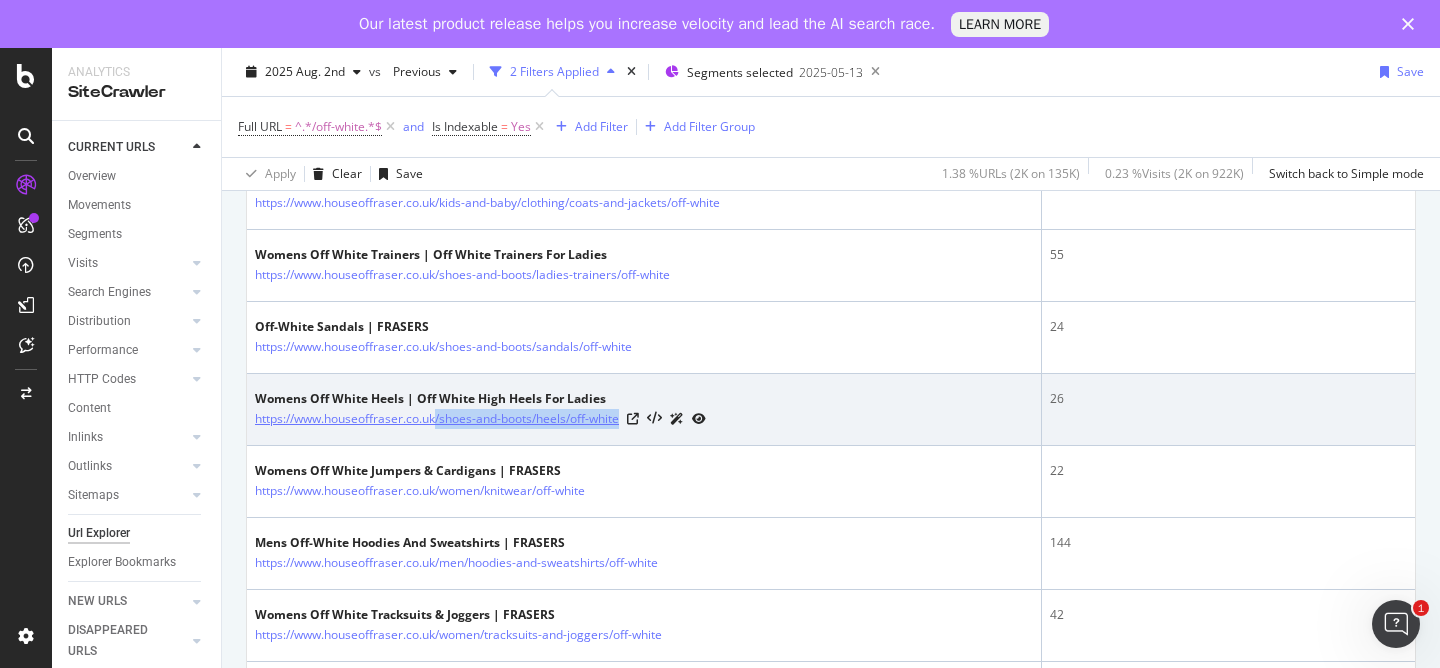 drag, startPoint x: 626, startPoint y: 419, endPoint x: 438, endPoint y: 423, distance: 188.04254 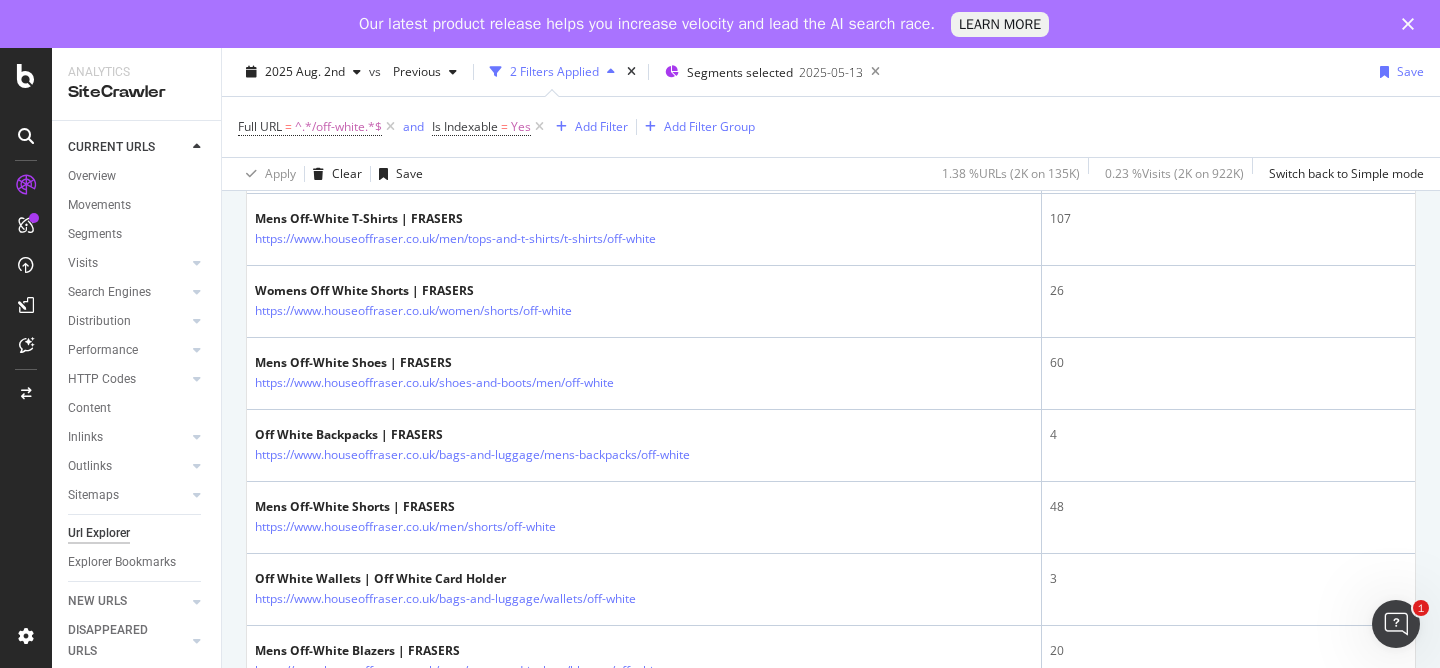 scroll, scrollTop: 2800, scrollLeft: 0, axis: vertical 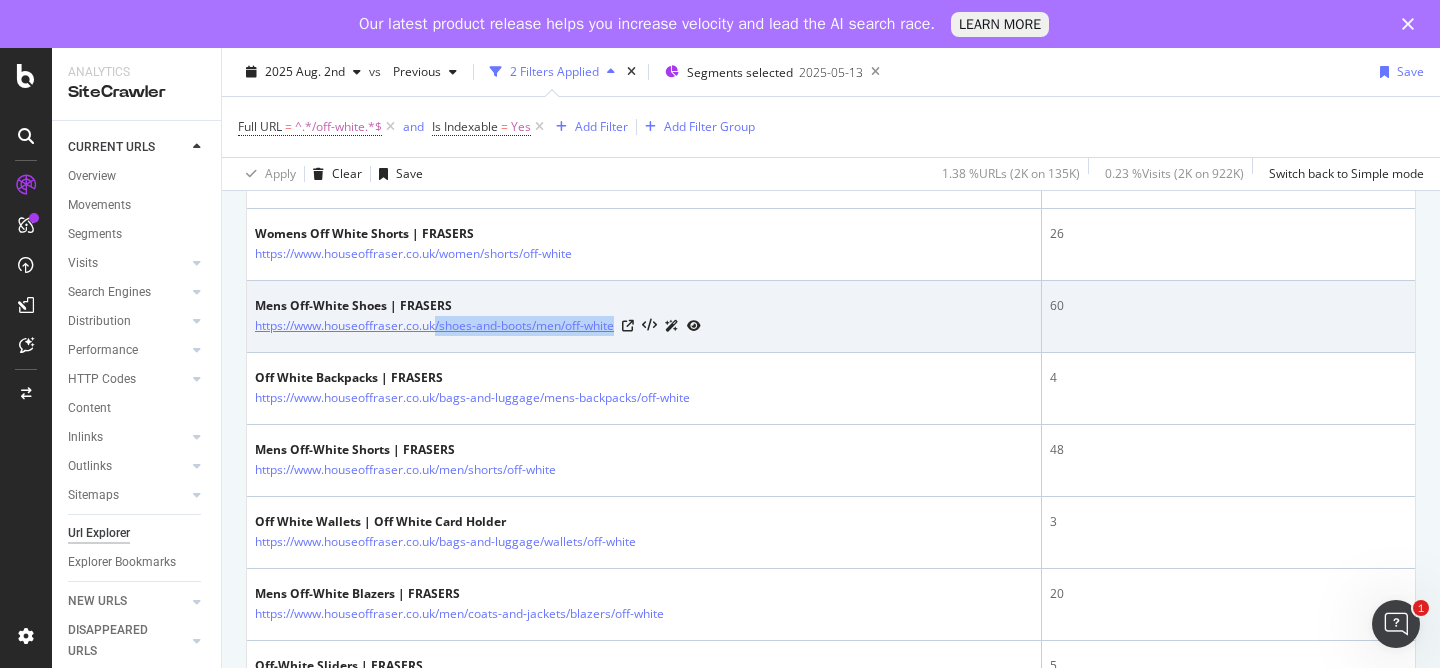 drag, startPoint x: 623, startPoint y: 327, endPoint x: 437, endPoint y: 331, distance: 186.043 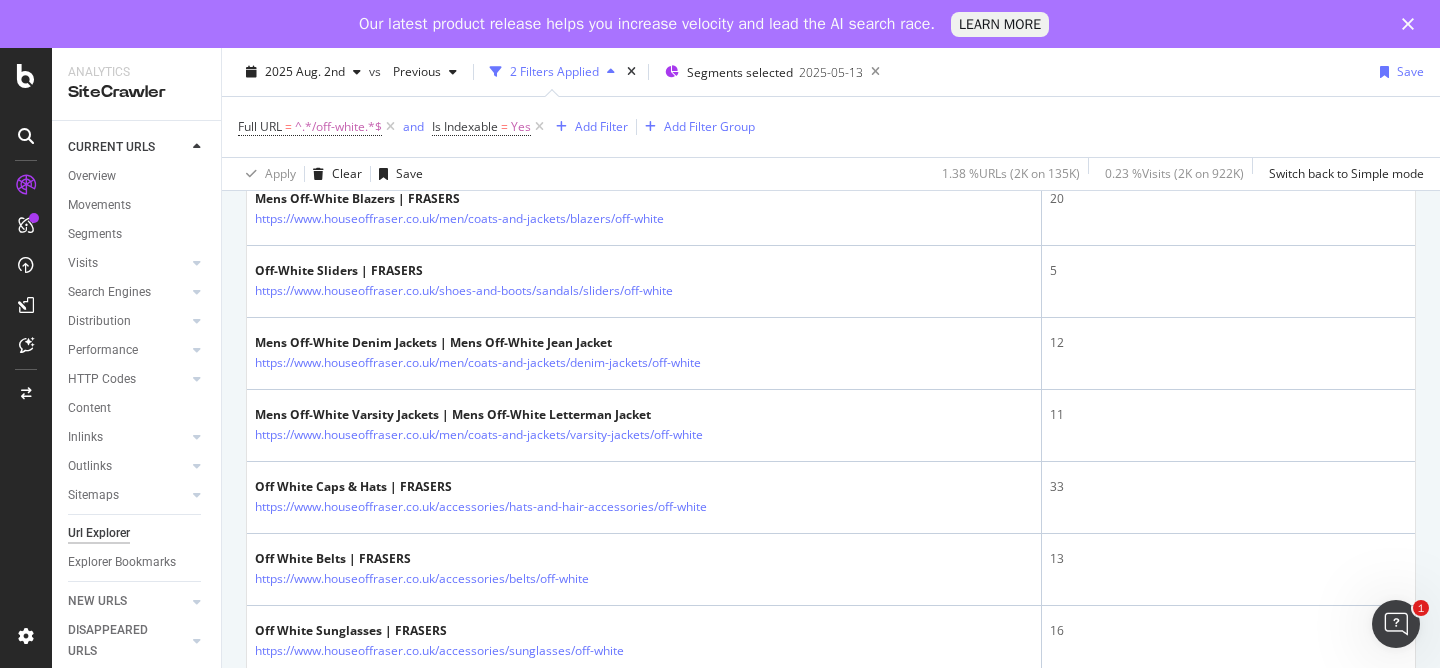 scroll, scrollTop: 3197, scrollLeft: 0, axis: vertical 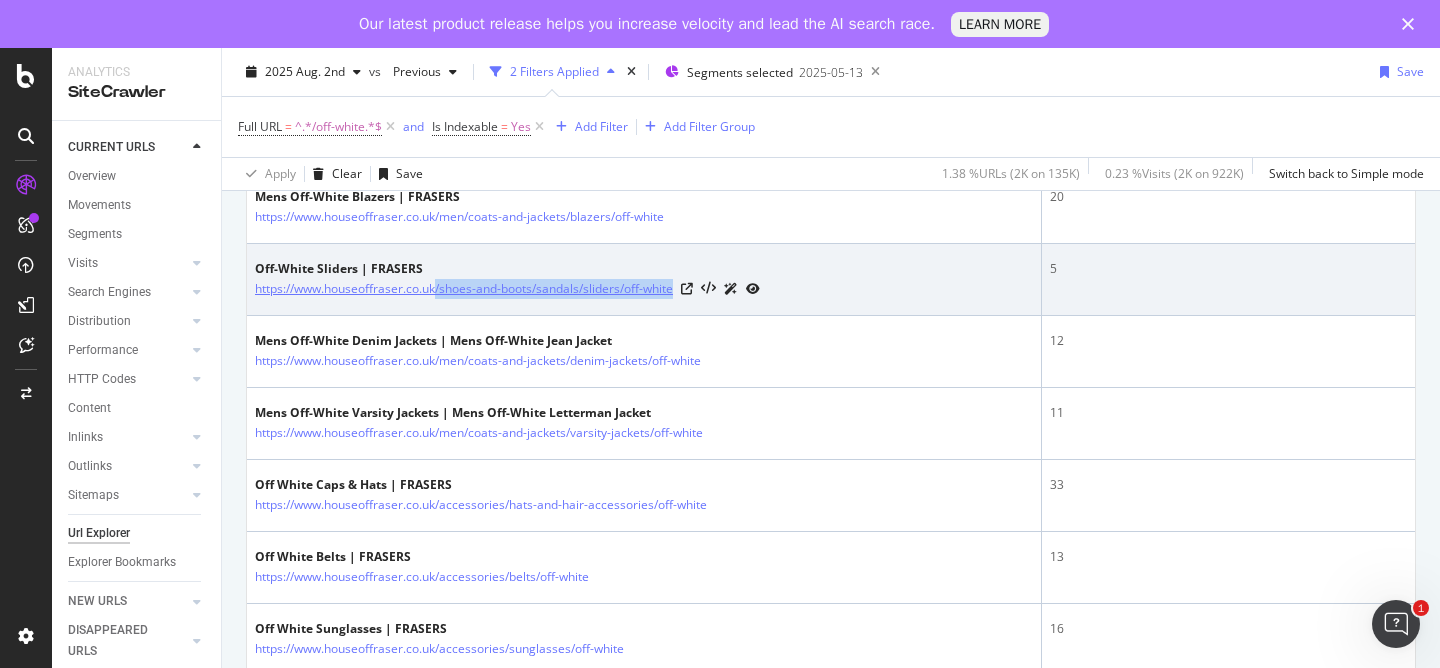 drag, startPoint x: 682, startPoint y: 290, endPoint x: 437, endPoint y: 294, distance: 245.03265 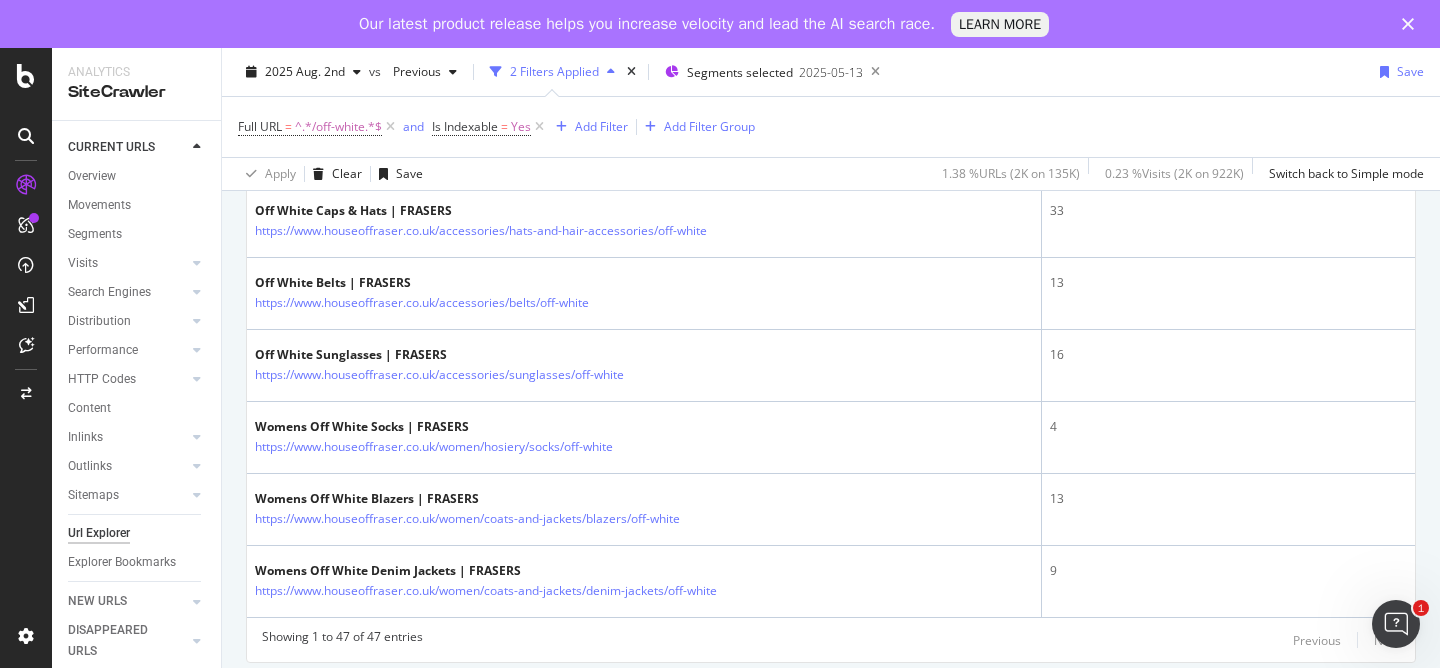 scroll, scrollTop: 3489, scrollLeft: 0, axis: vertical 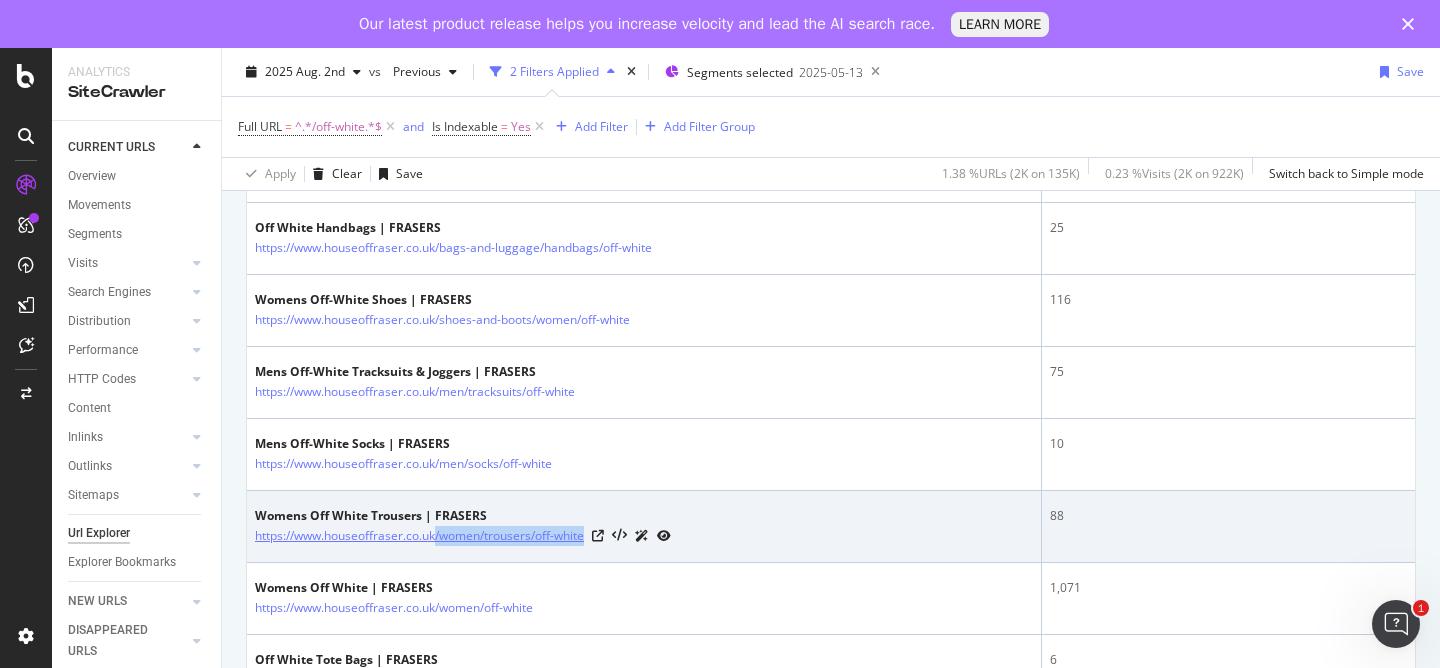 drag, startPoint x: 593, startPoint y: 537, endPoint x: 438, endPoint y: 542, distance: 155.08063 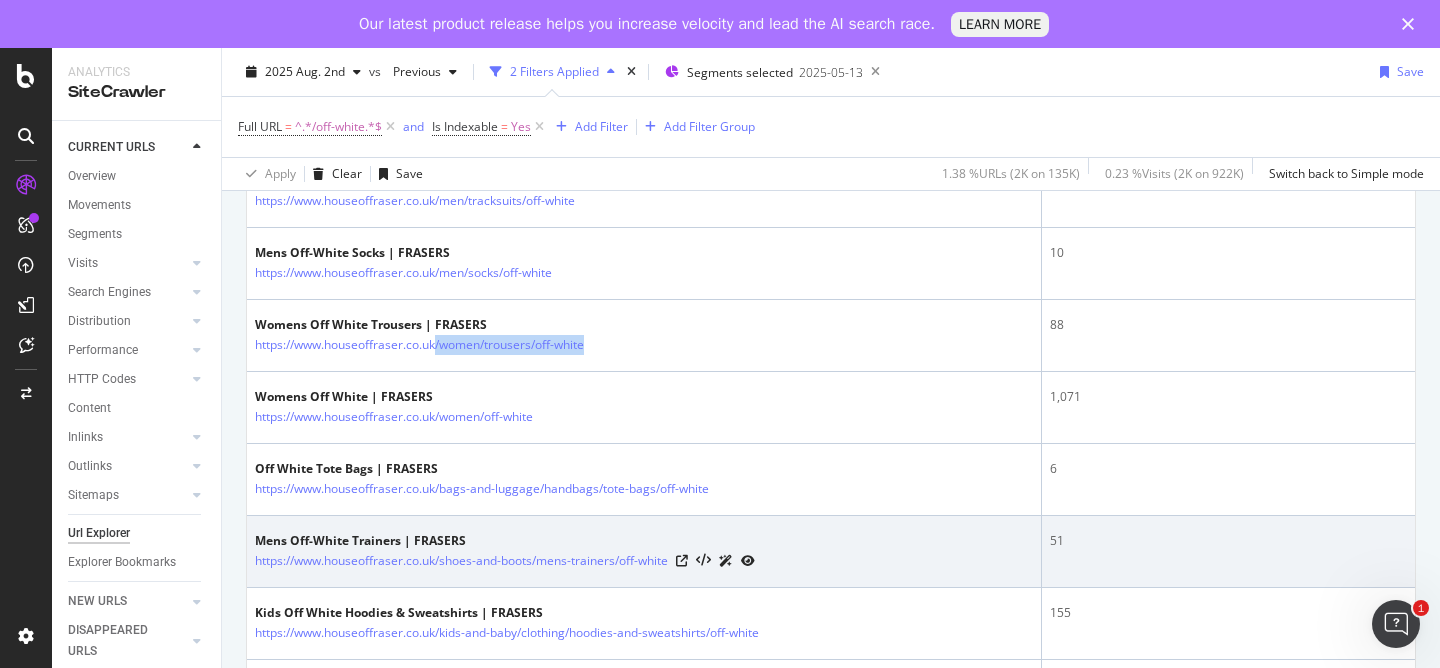 scroll, scrollTop: 889, scrollLeft: 0, axis: vertical 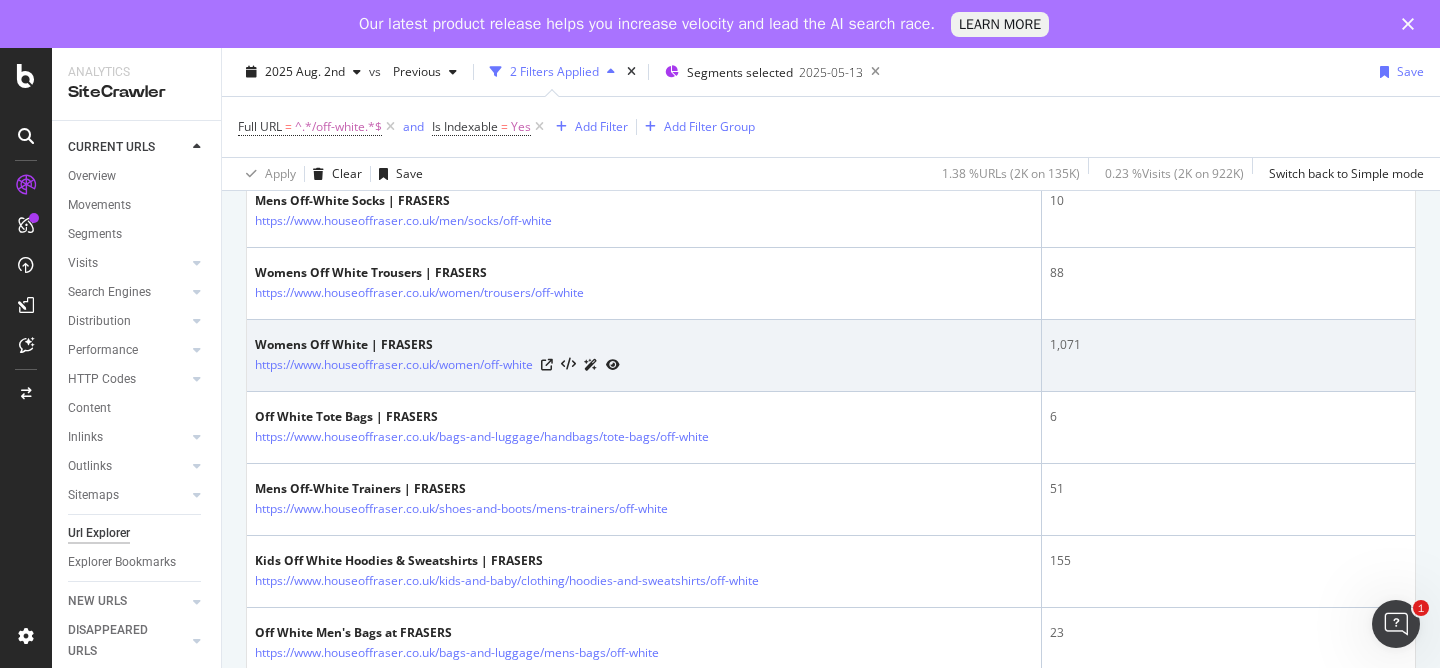 click on "Womens Off White | FRASERS https://www.houseoffraser.co.uk/women/off-white" at bounding box center [644, 356] 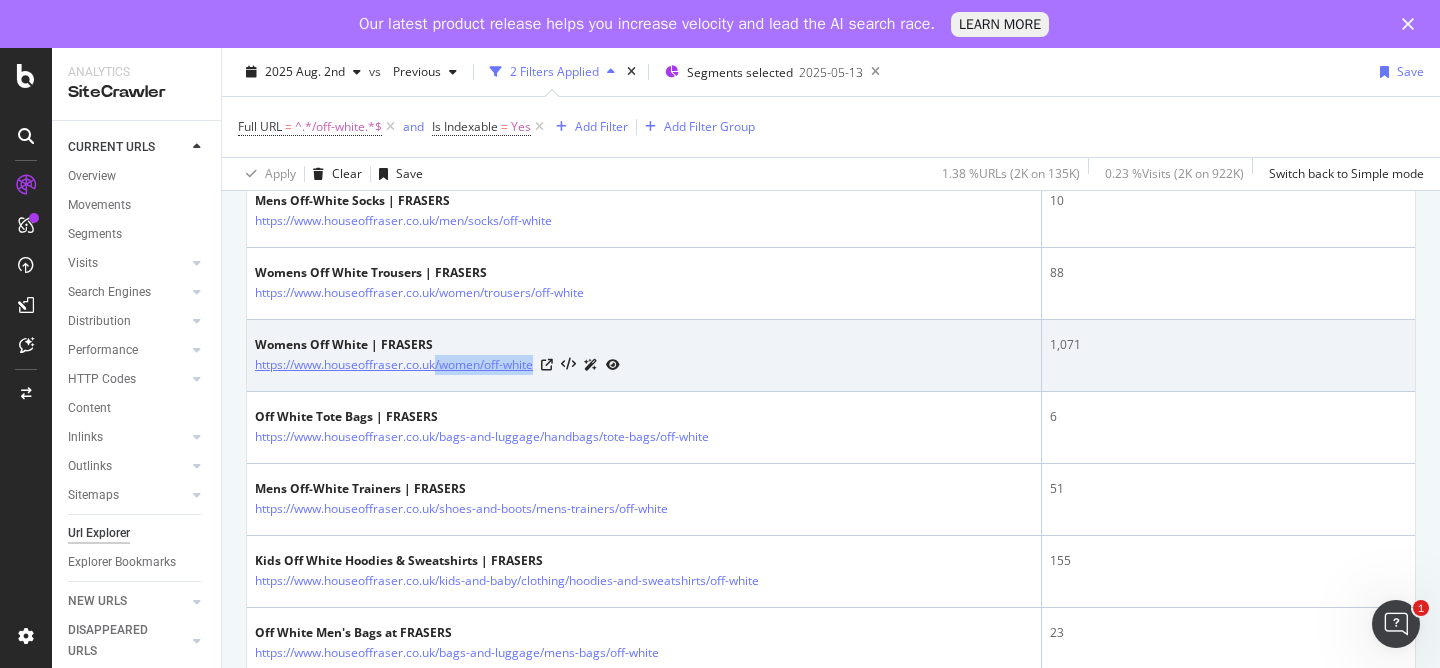 drag, startPoint x: 542, startPoint y: 368, endPoint x: 439, endPoint y: 374, distance: 103.17461 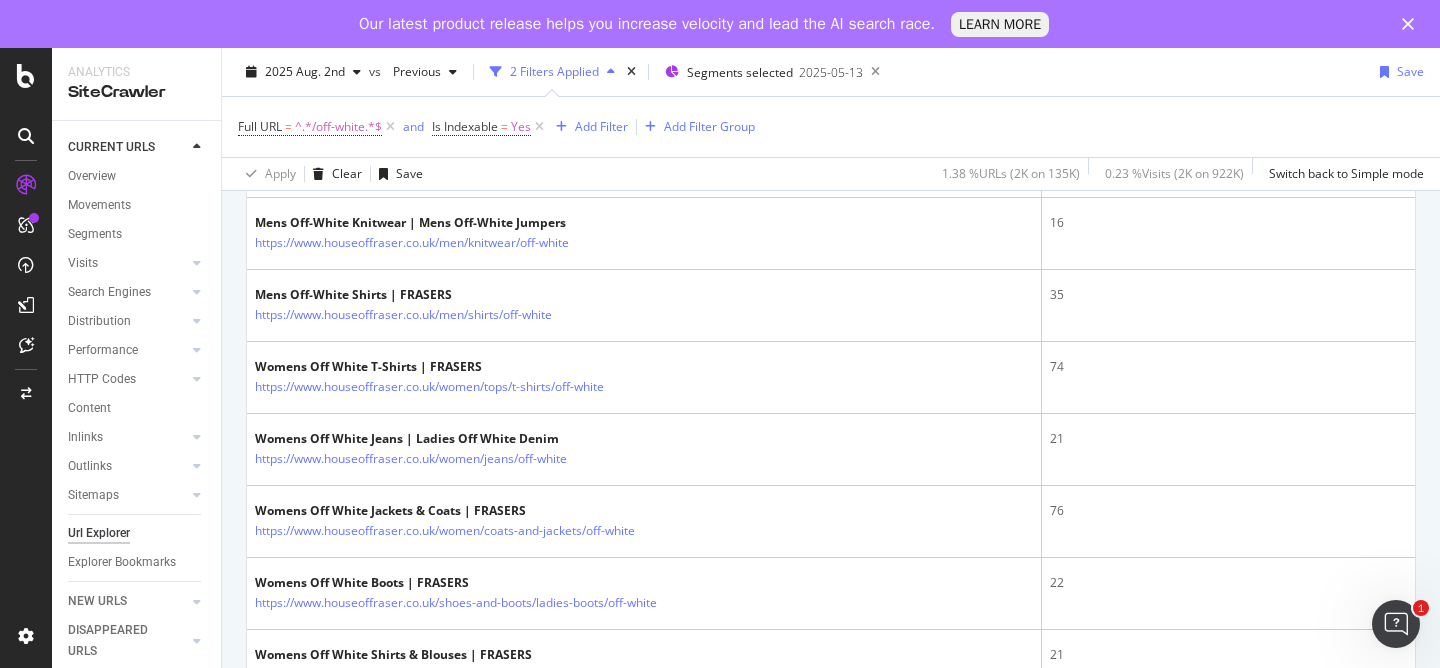 scroll, scrollTop: 1374, scrollLeft: 0, axis: vertical 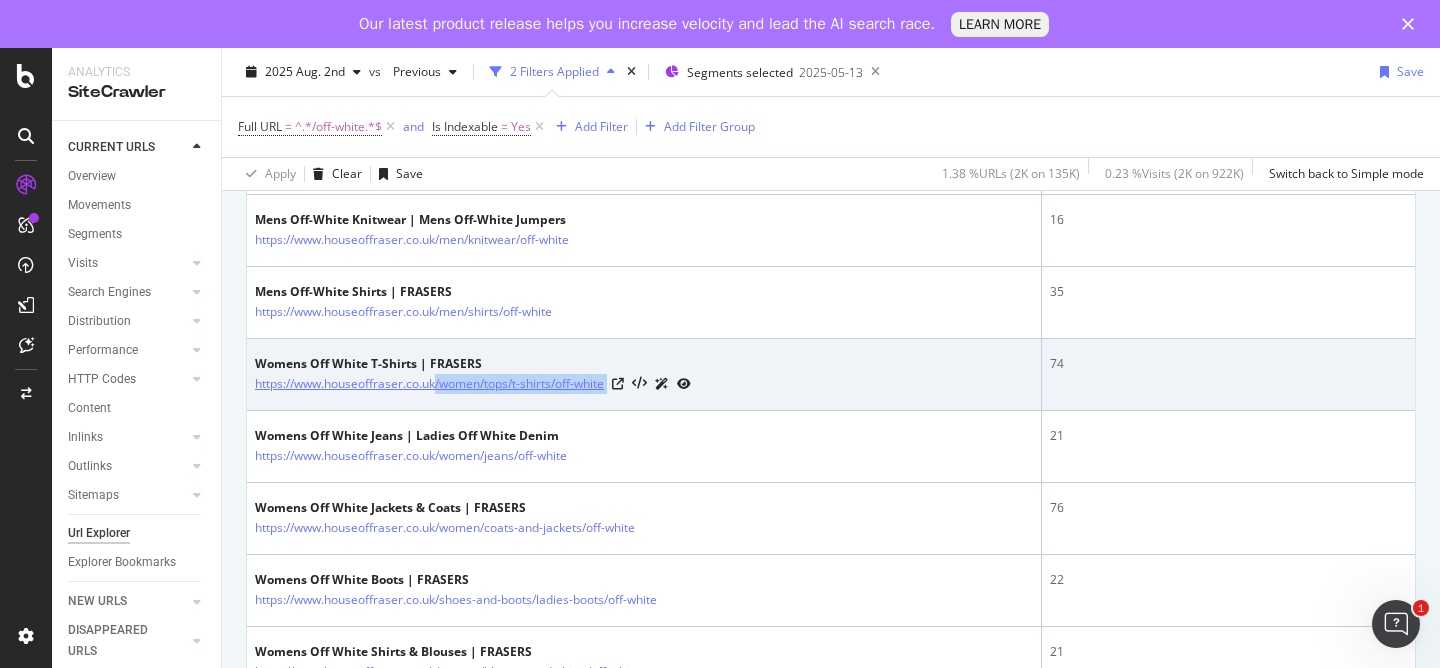 drag, startPoint x: 616, startPoint y: 382, endPoint x: 436, endPoint y: 386, distance: 180.04443 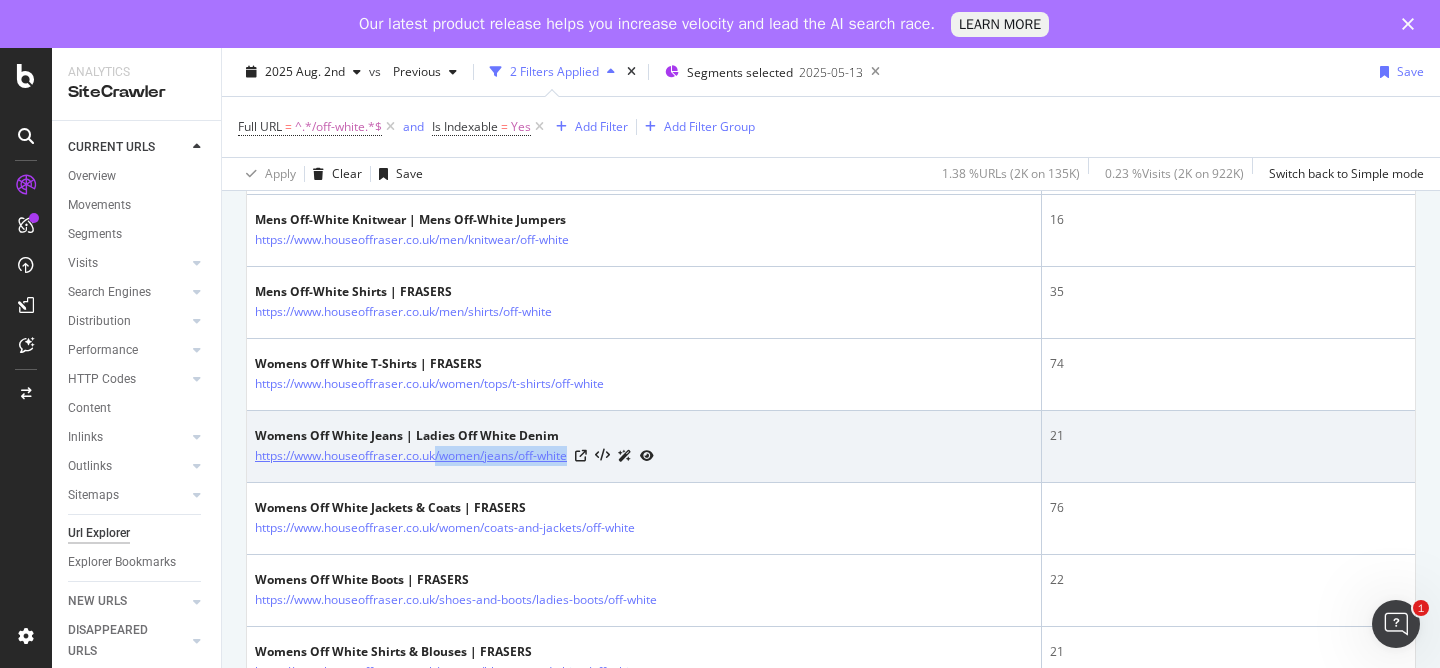 drag, startPoint x: 575, startPoint y: 459, endPoint x: 439, endPoint y: 465, distance: 136.1323 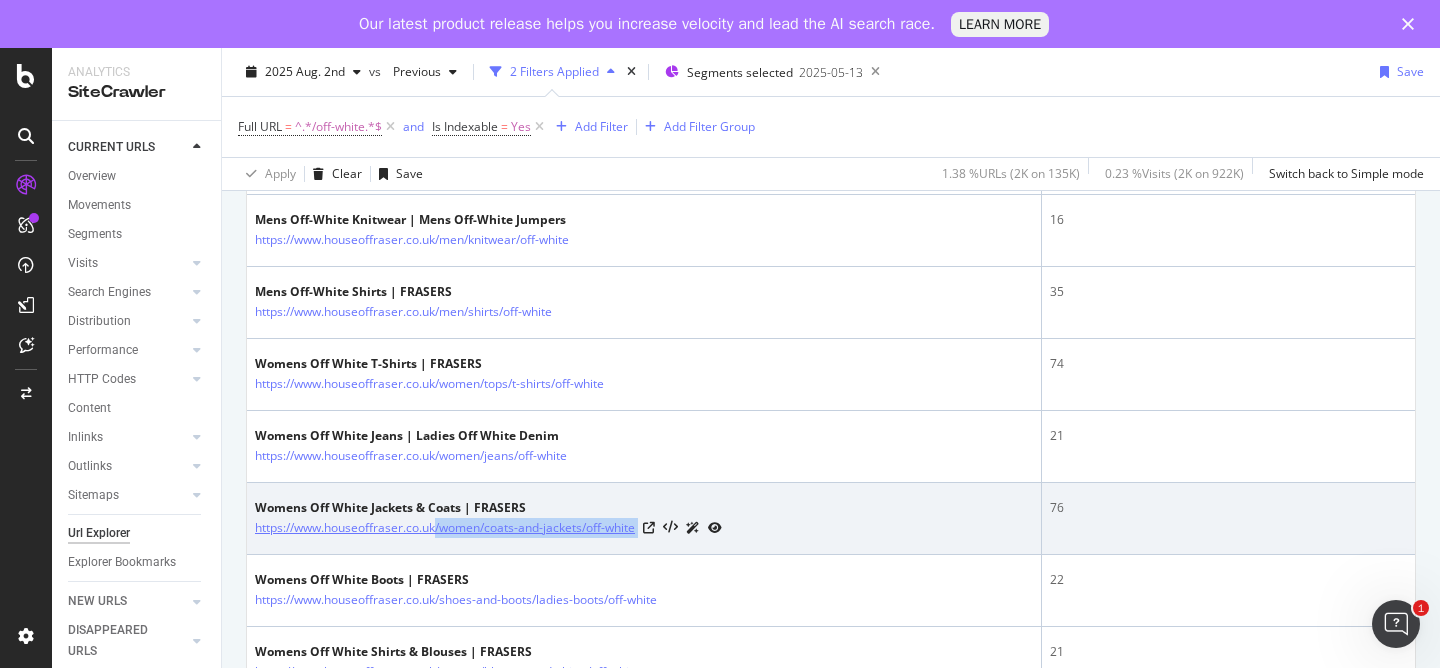 drag, startPoint x: 645, startPoint y: 525, endPoint x: 436, endPoint y: 530, distance: 209.0598 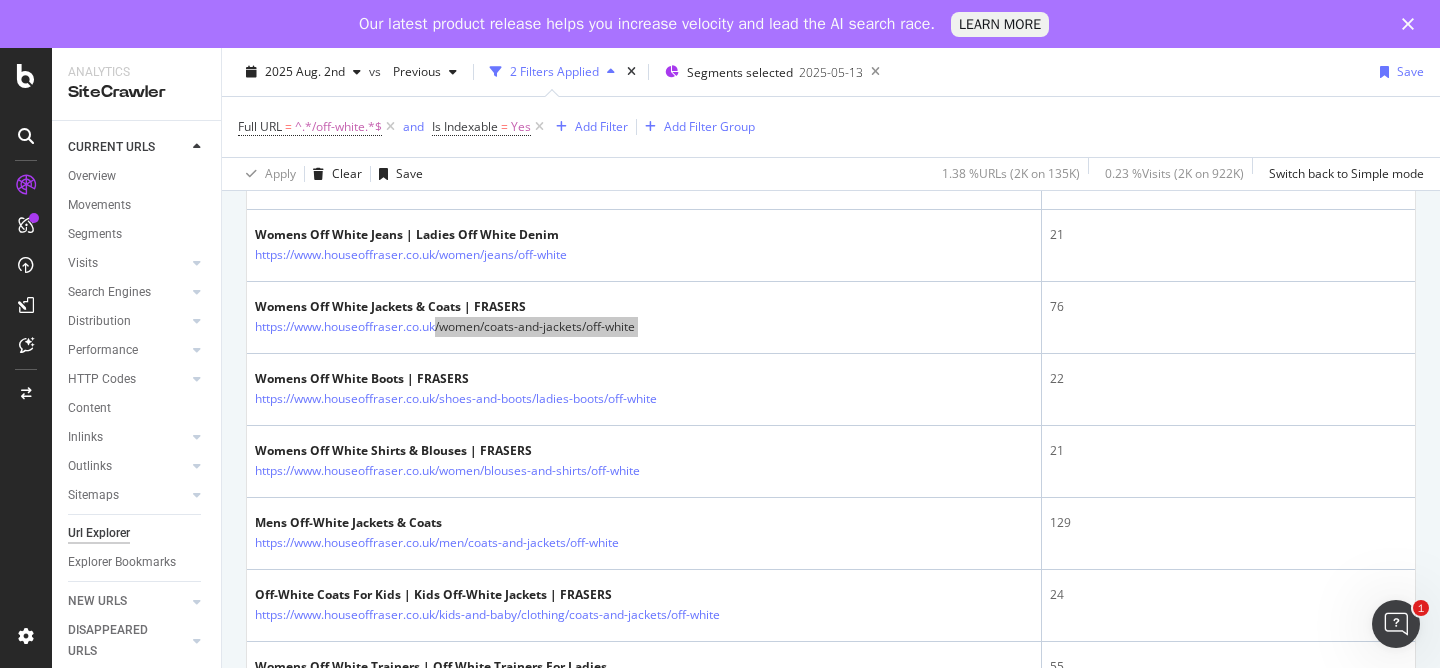 scroll, scrollTop: 1611, scrollLeft: 0, axis: vertical 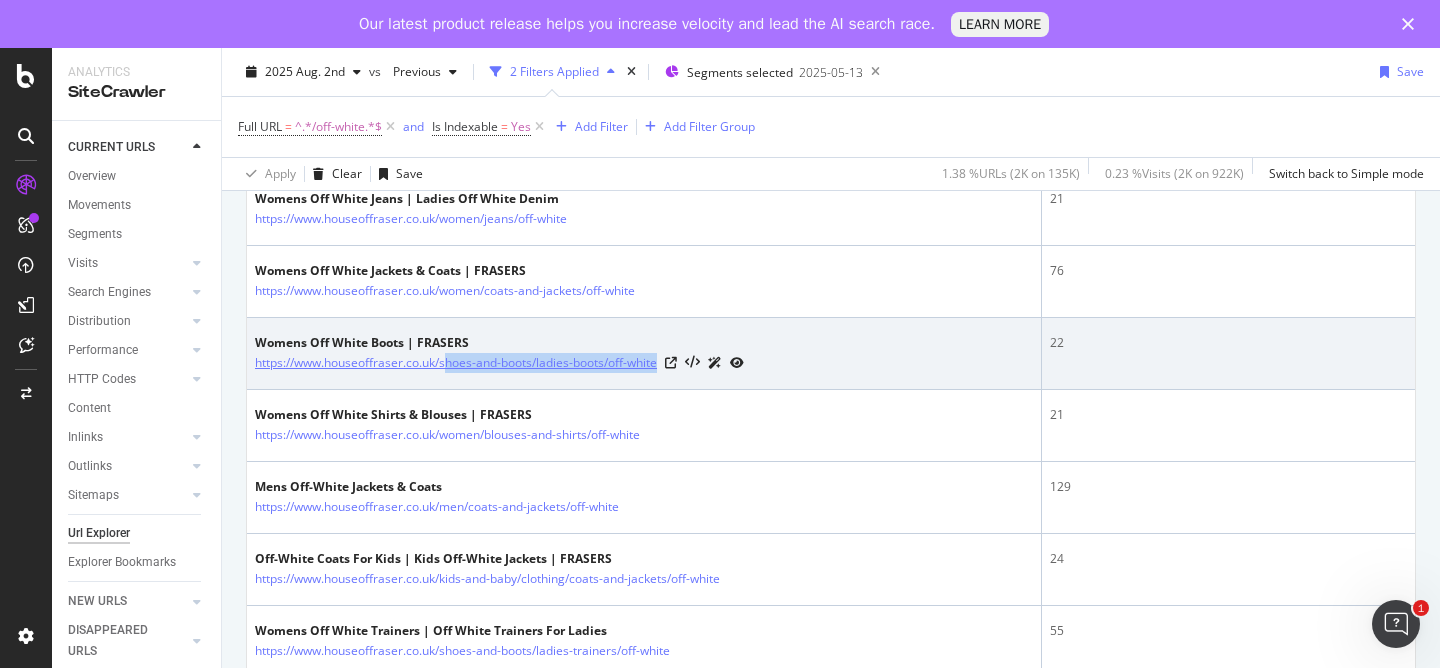 drag, startPoint x: 666, startPoint y: 363, endPoint x: 448, endPoint y: 369, distance: 218.08255 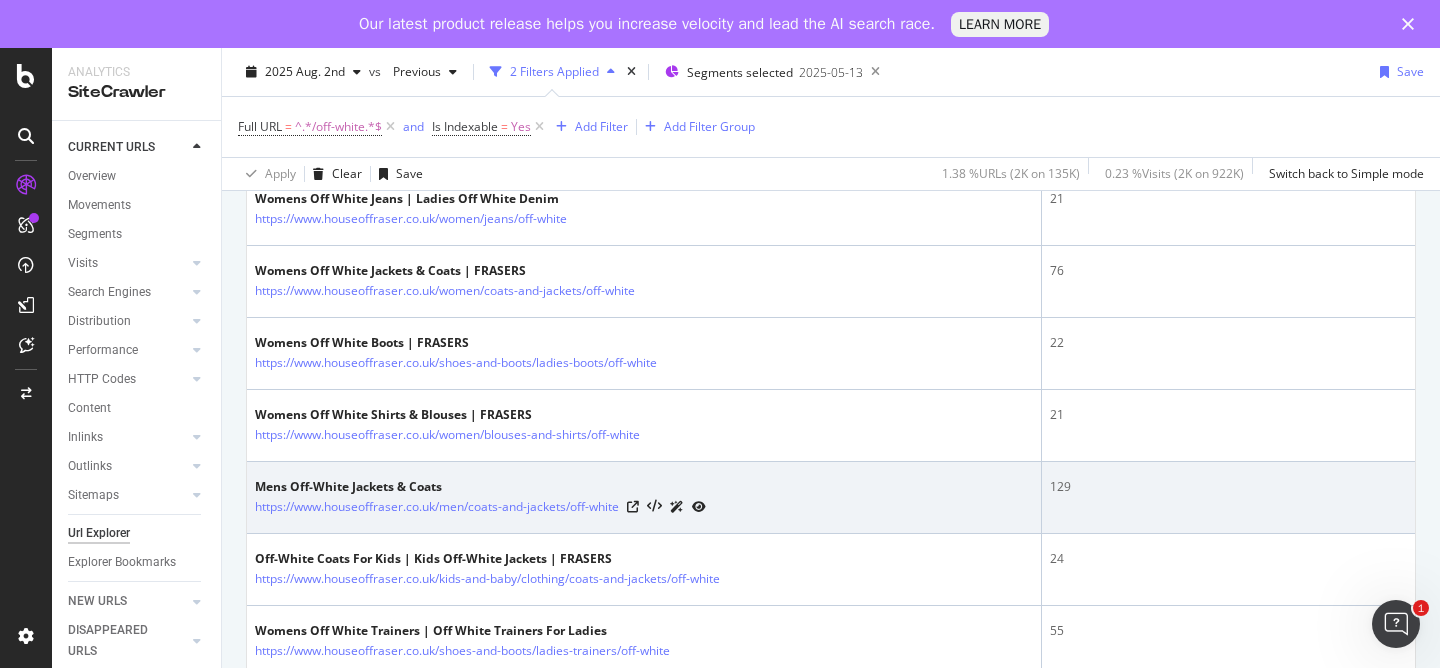 click on "Mens Off-White Jackets & Coats https://www.houseoffraser.co.uk/men/coats-and-jackets/off-white" at bounding box center (644, 498) 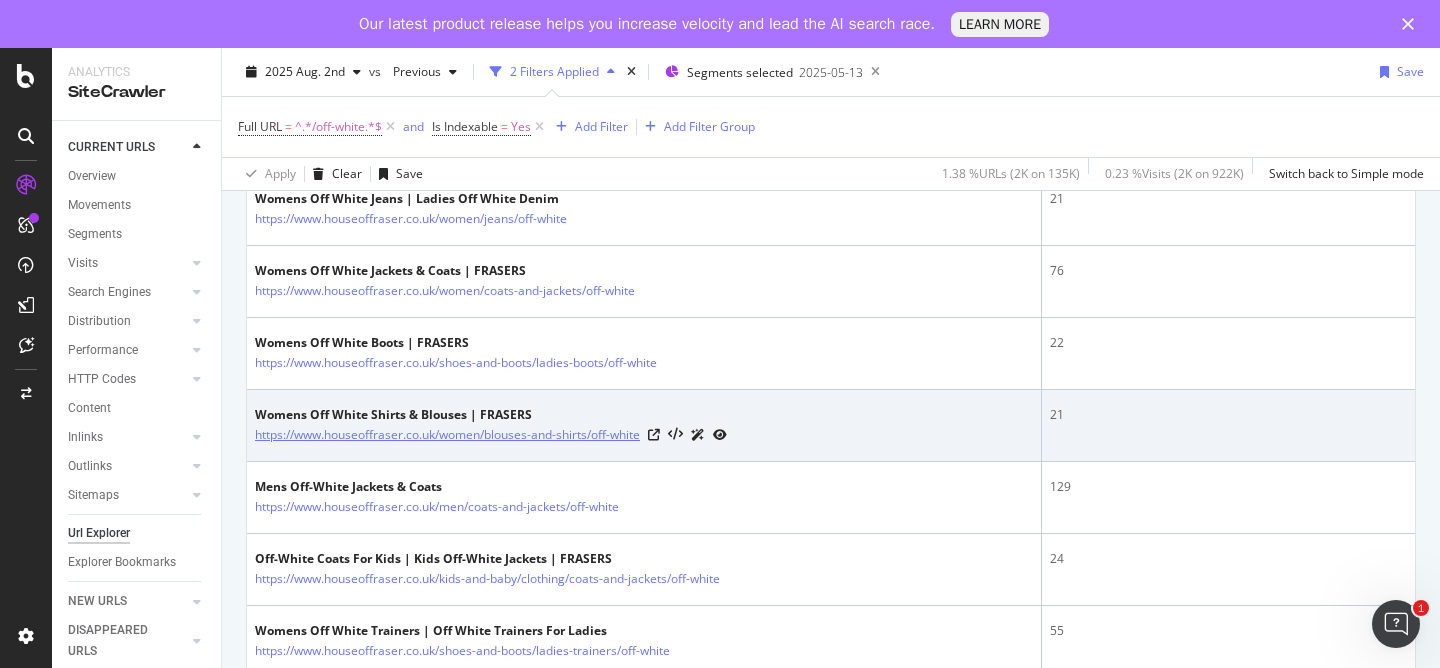drag, startPoint x: 646, startPoint y: 436, endPoint x: 626, endPoint y: 435, distance: 20.024984 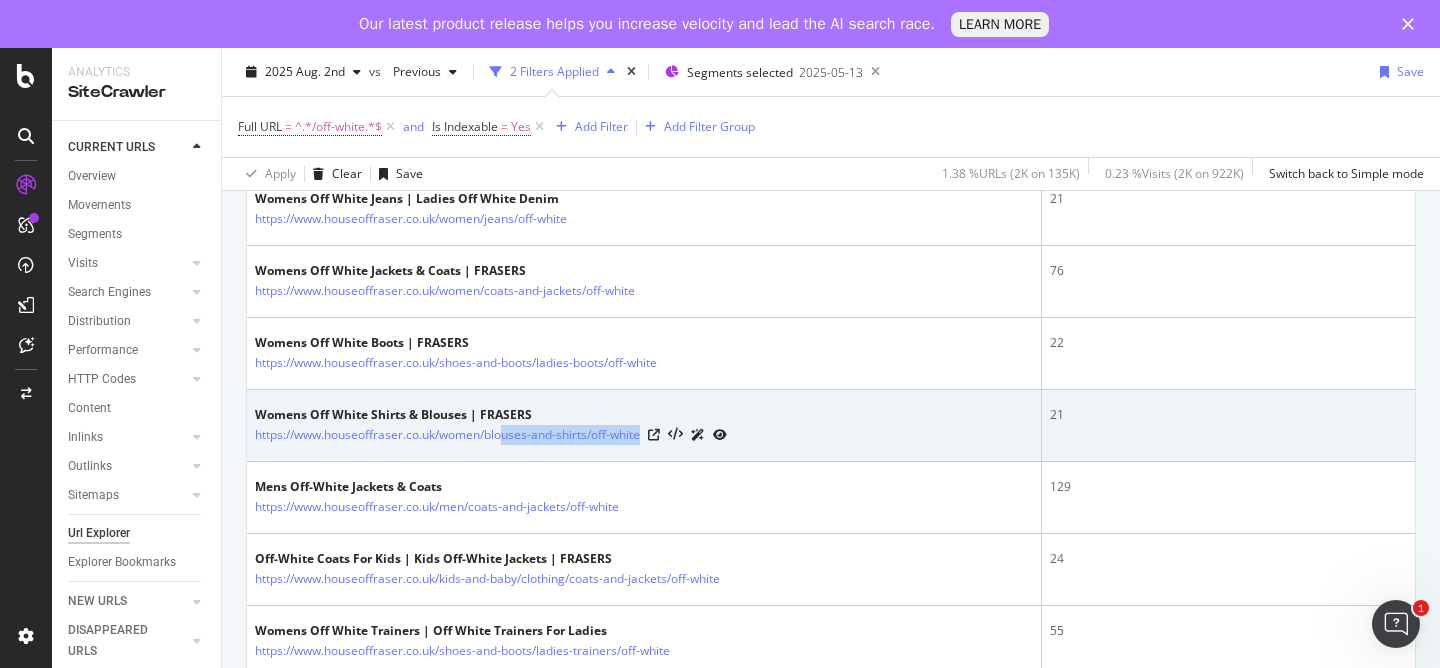 click on "https://www.houseoffraser.co.uk/women/blouses-and-shirts/off-white" at bounding box center (491, 434) 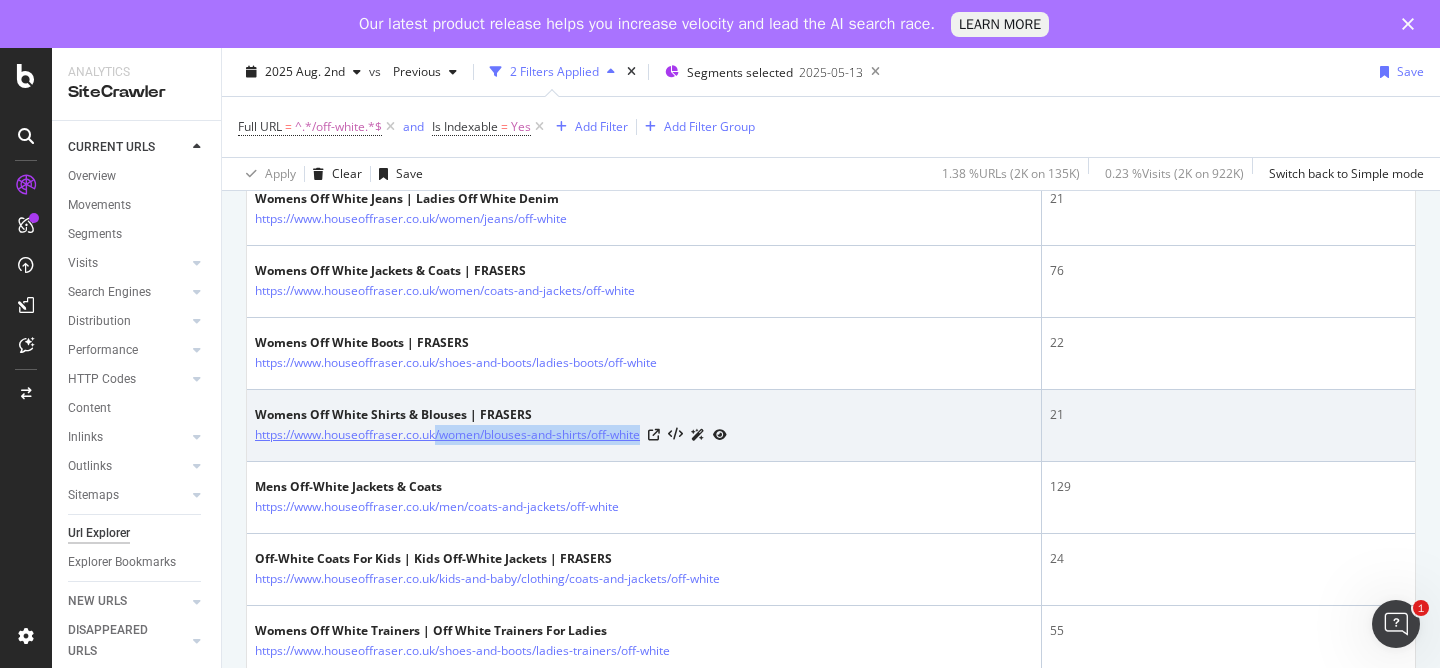 drag, startPoint x: 649, startPoint y: 435, endPoint x: 439, endPoint y: 441, distance: 210.0857 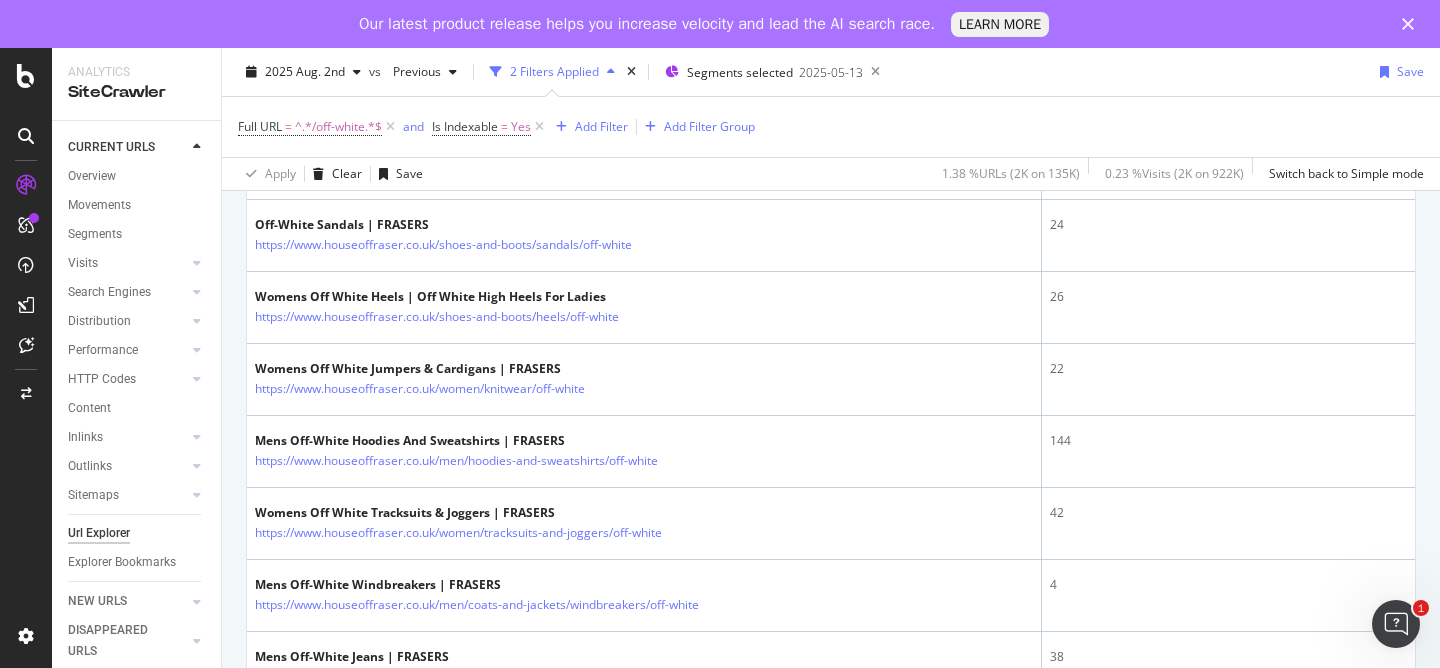 scroll, scrollTop: 2104, scrollLeft: 0, axis: vertical 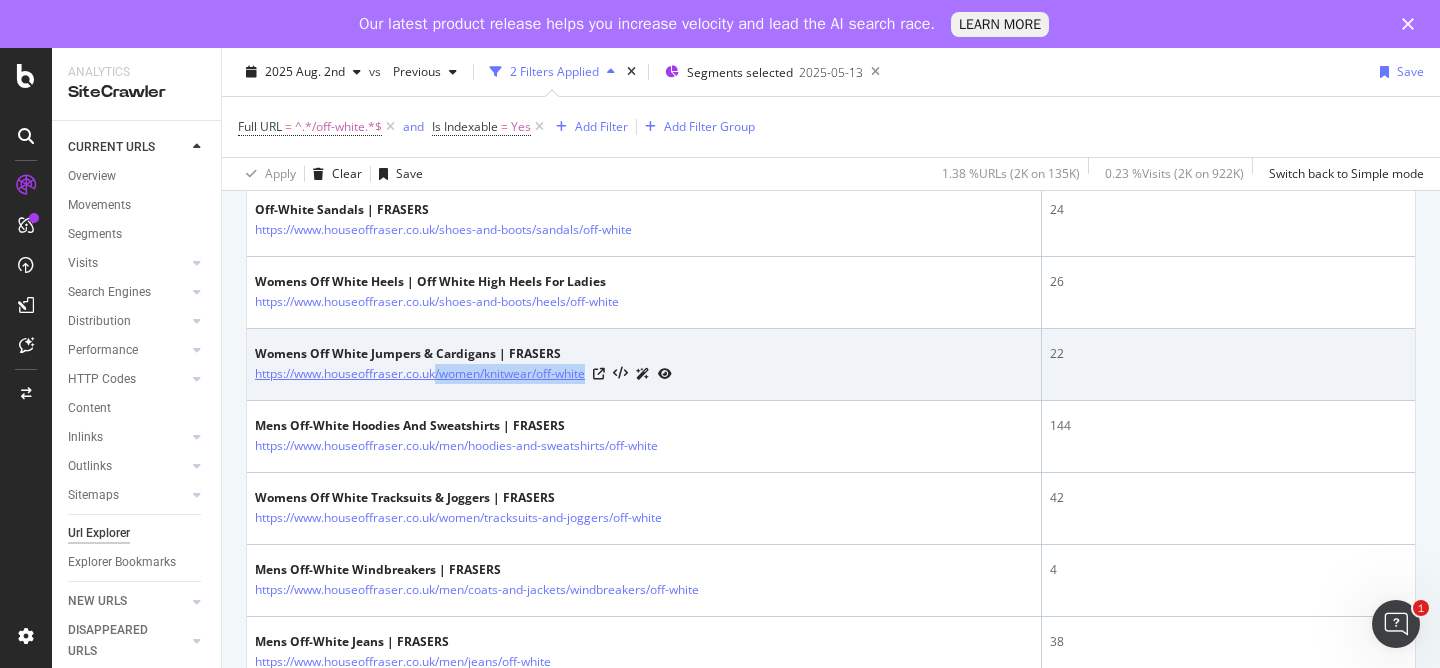 drag, startPoint x: 594, startPoint y: 373, endPoint x: 435, endPoint y: 383, distance: 159.31415 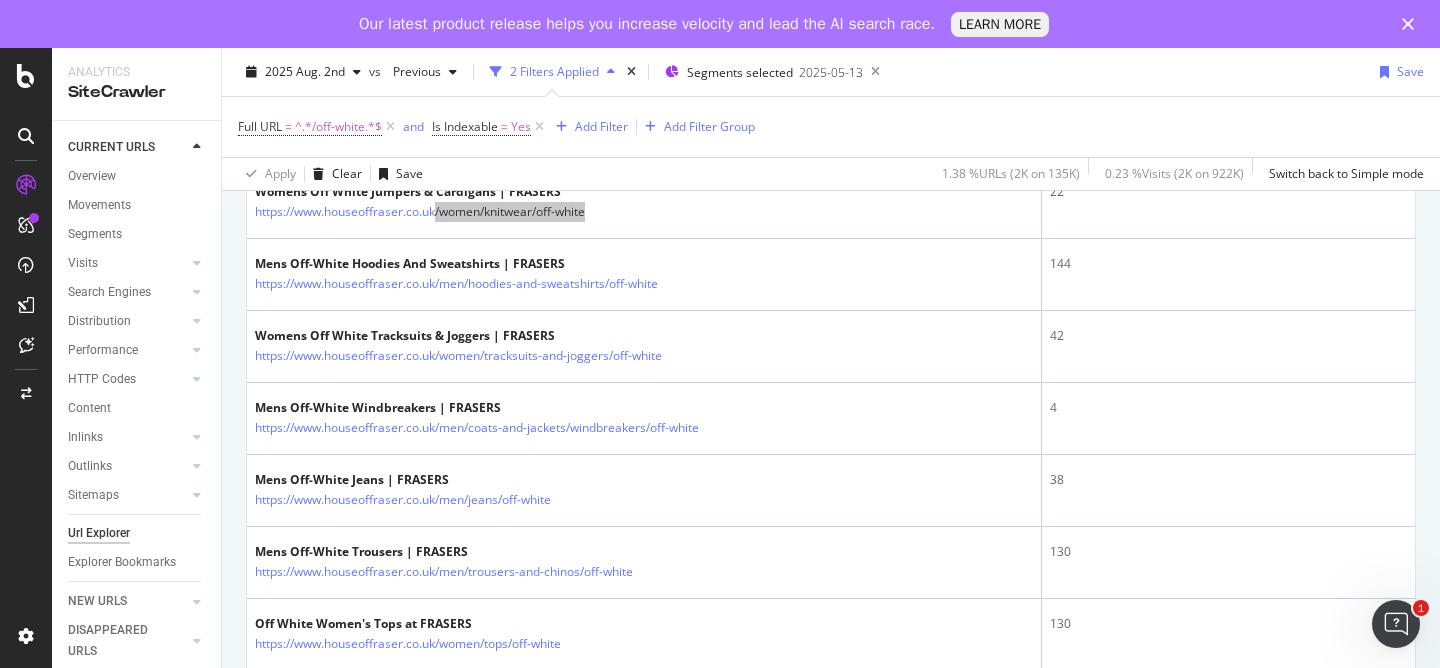 scroll, scrollTop: 2302, scrollLeft: 0, axis: vertical 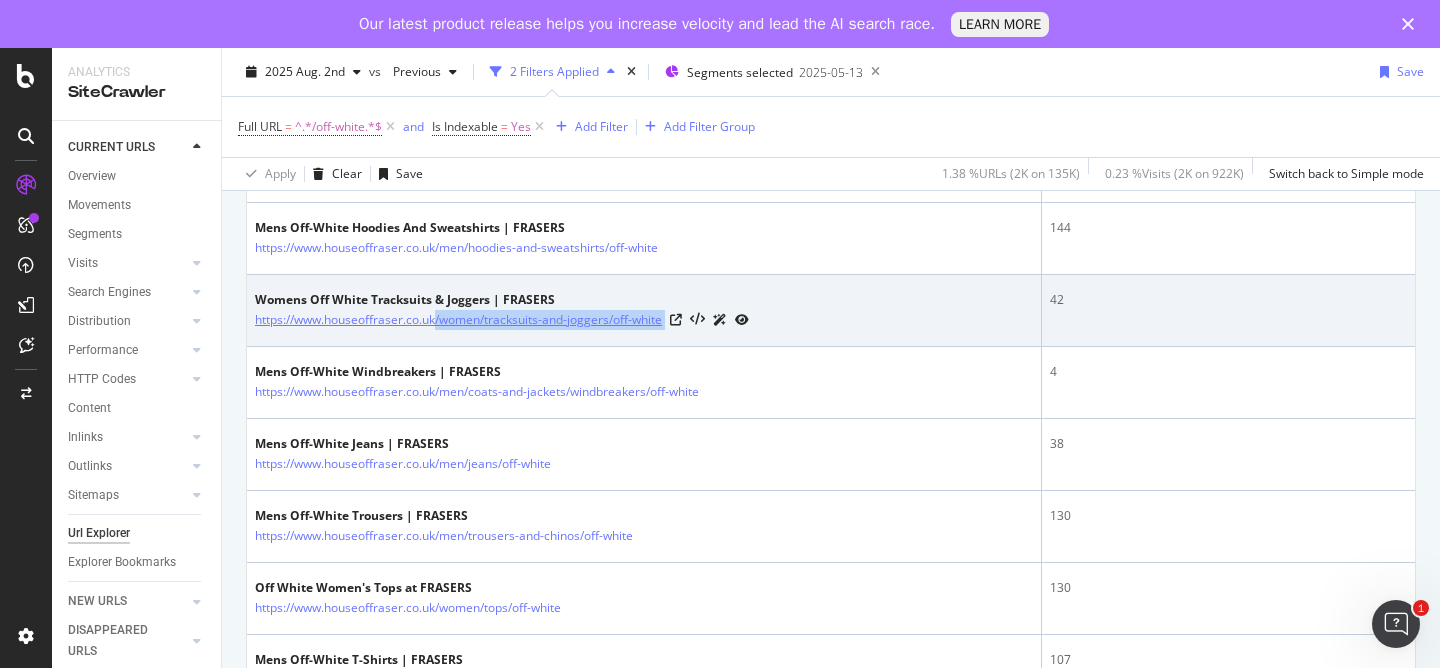 drag, startPoint x: 673, startPoint y: 316, endPoint x: 438, endPoint y: 321, distance: 235.05319 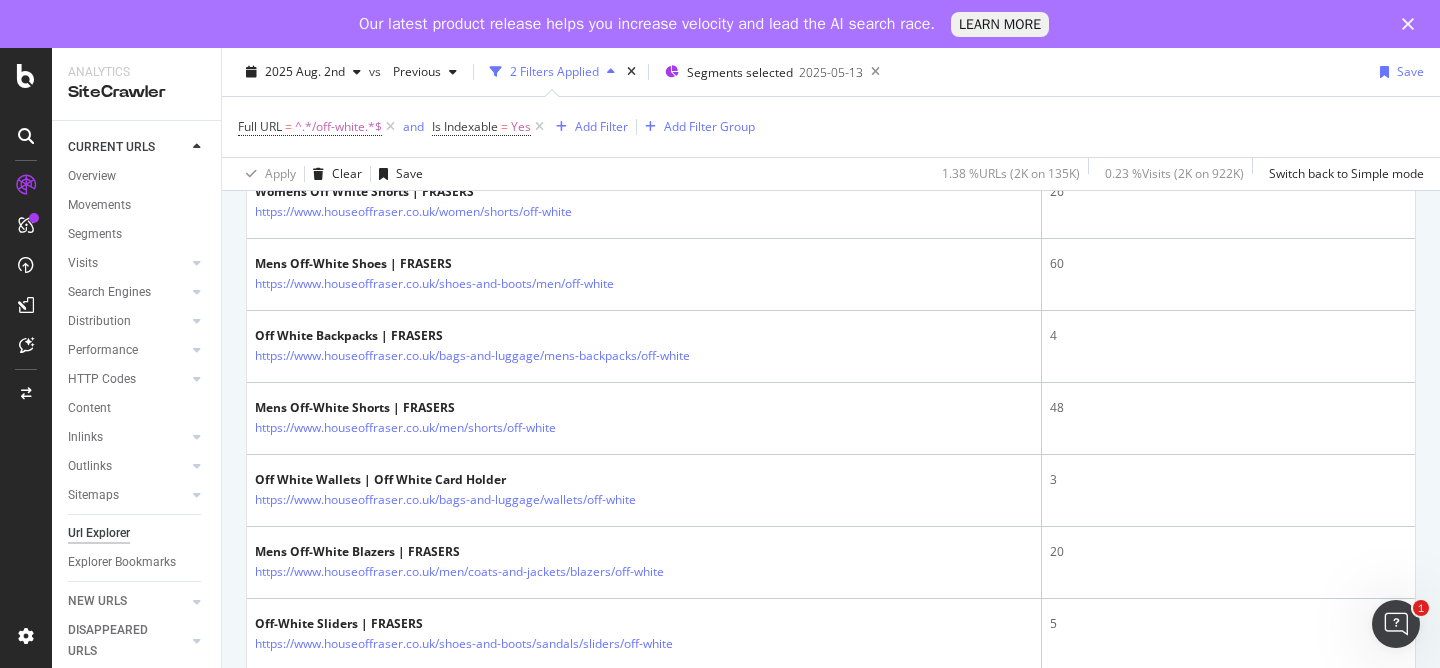 scroll, scrollTop: 2772, scrollLeft: 0, axis: vertical 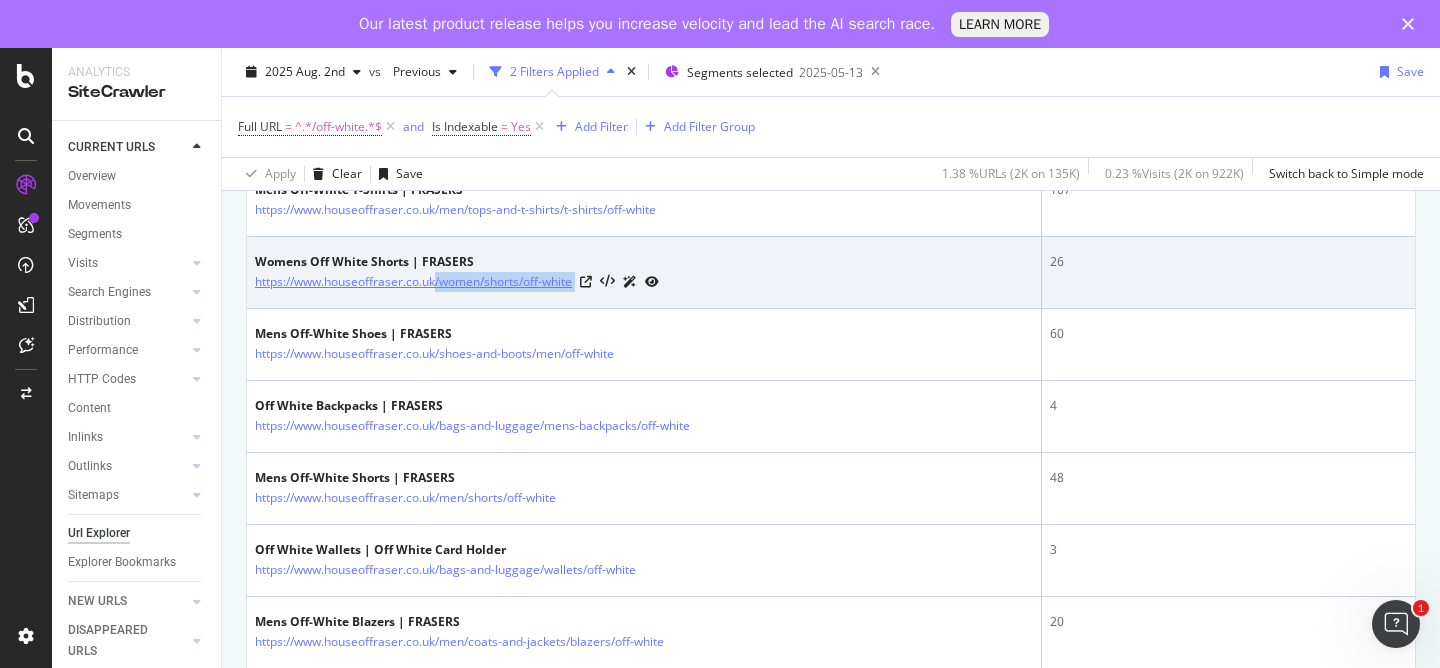 drag, startPoint x: 582, startPoint y: 283, endPoint x: 436, endPoint y: 285, distance: 146.0137 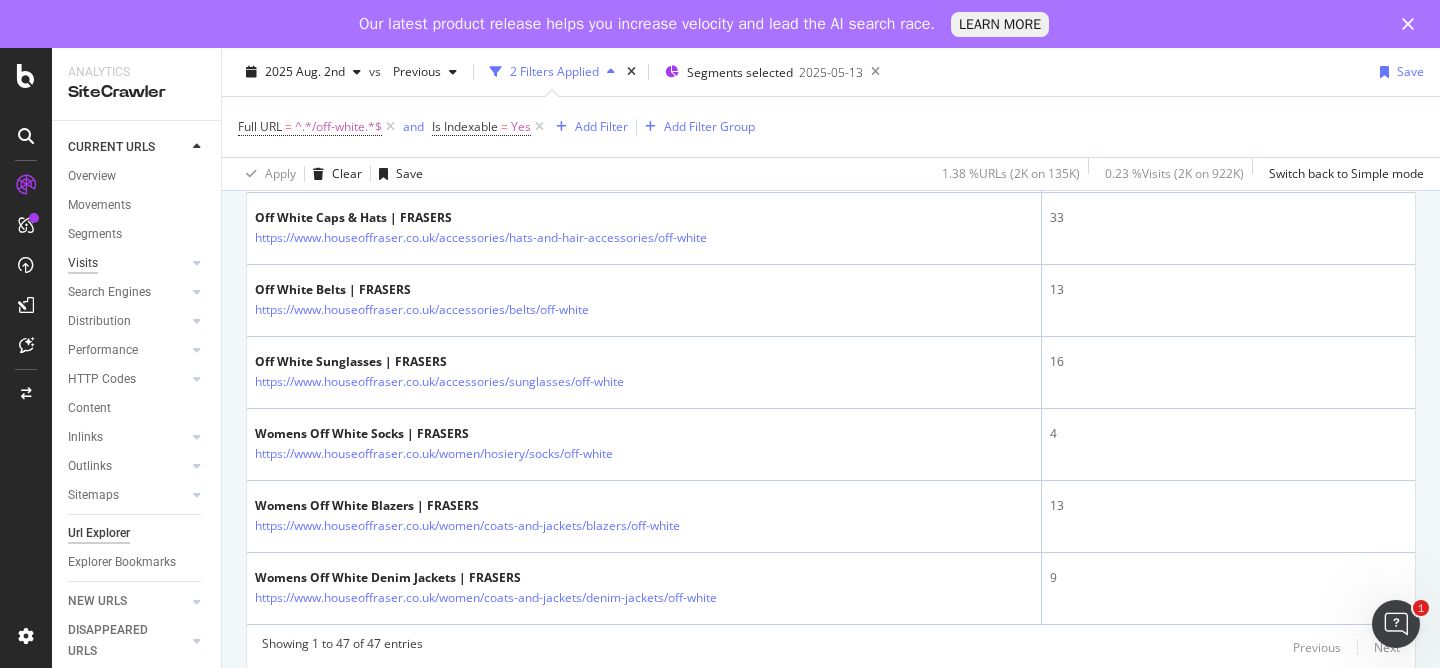 scroll, scrollTop: 3489, scrollLeft: 0, axis: vertical 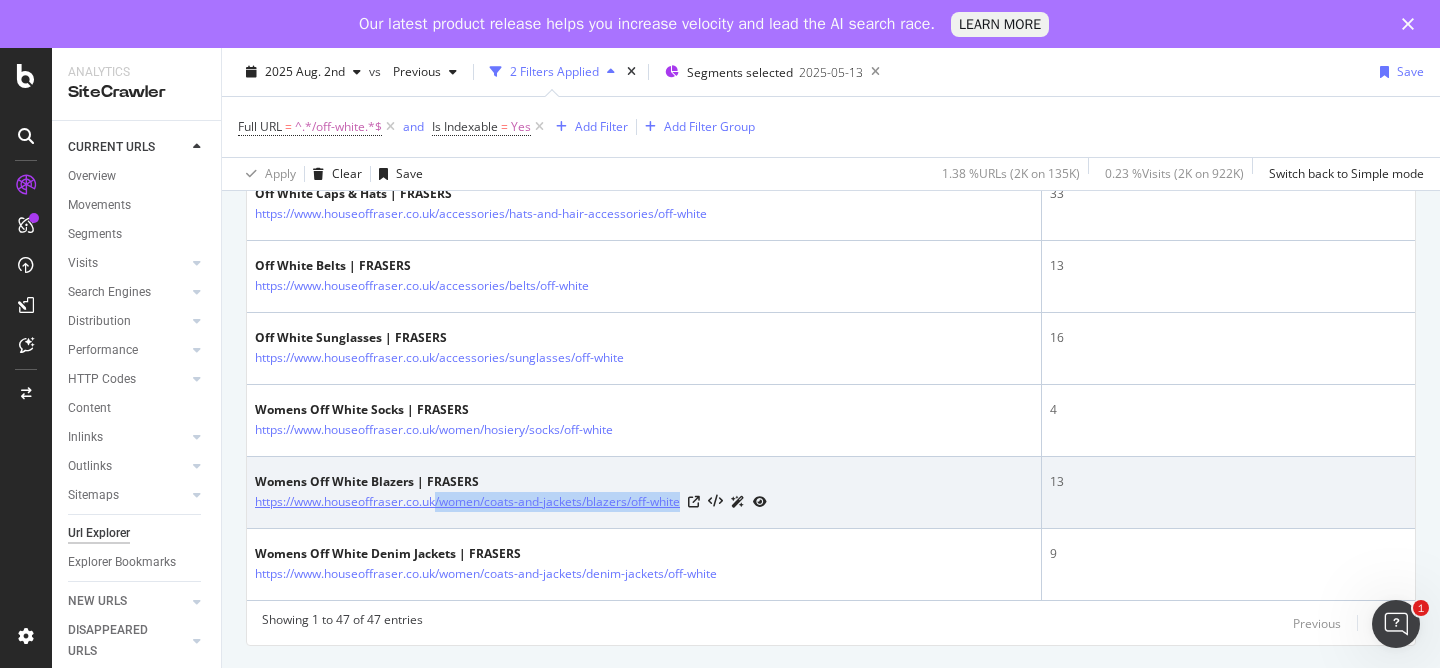 drag, startPoint x: 687, startPoint y: 503, endPoint x: 438, endPoint y: 510, distance: 249.09837 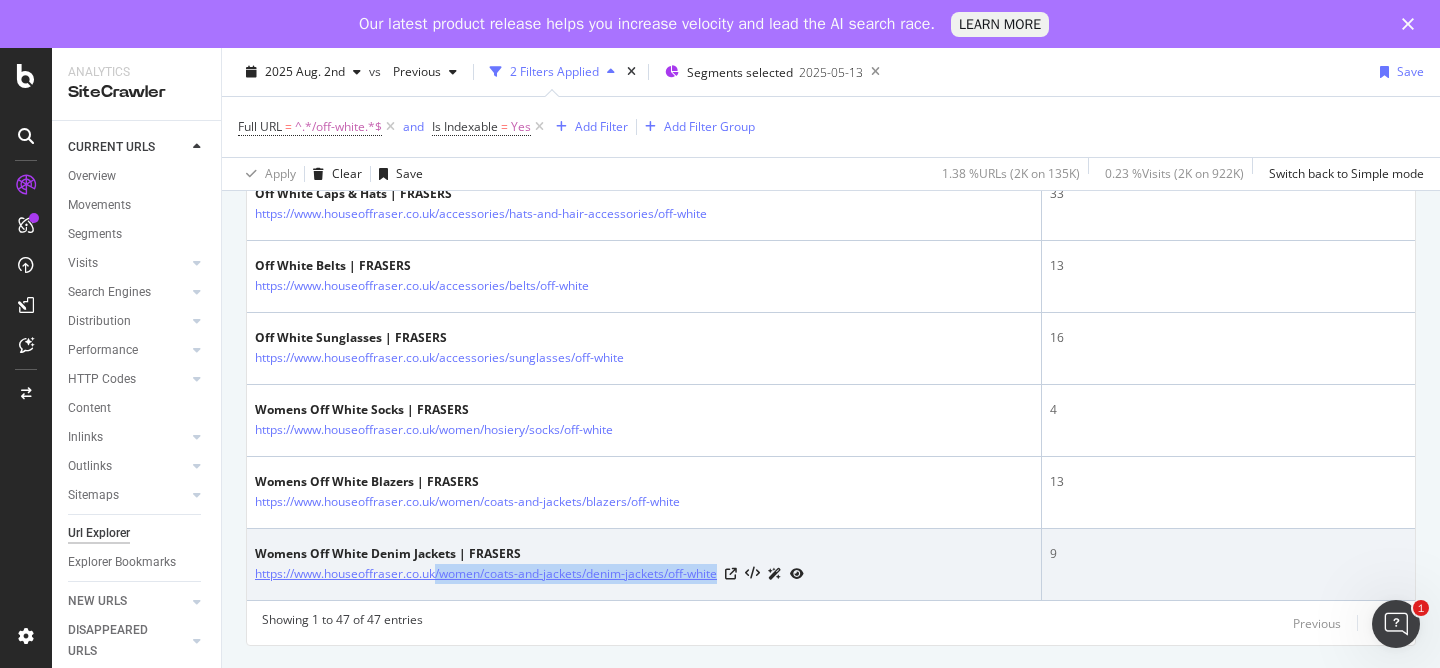 drag, startPoint x: 725, startPoint y: 574, endPoint x: 437, endPoint y: 577, distance: 288.01562 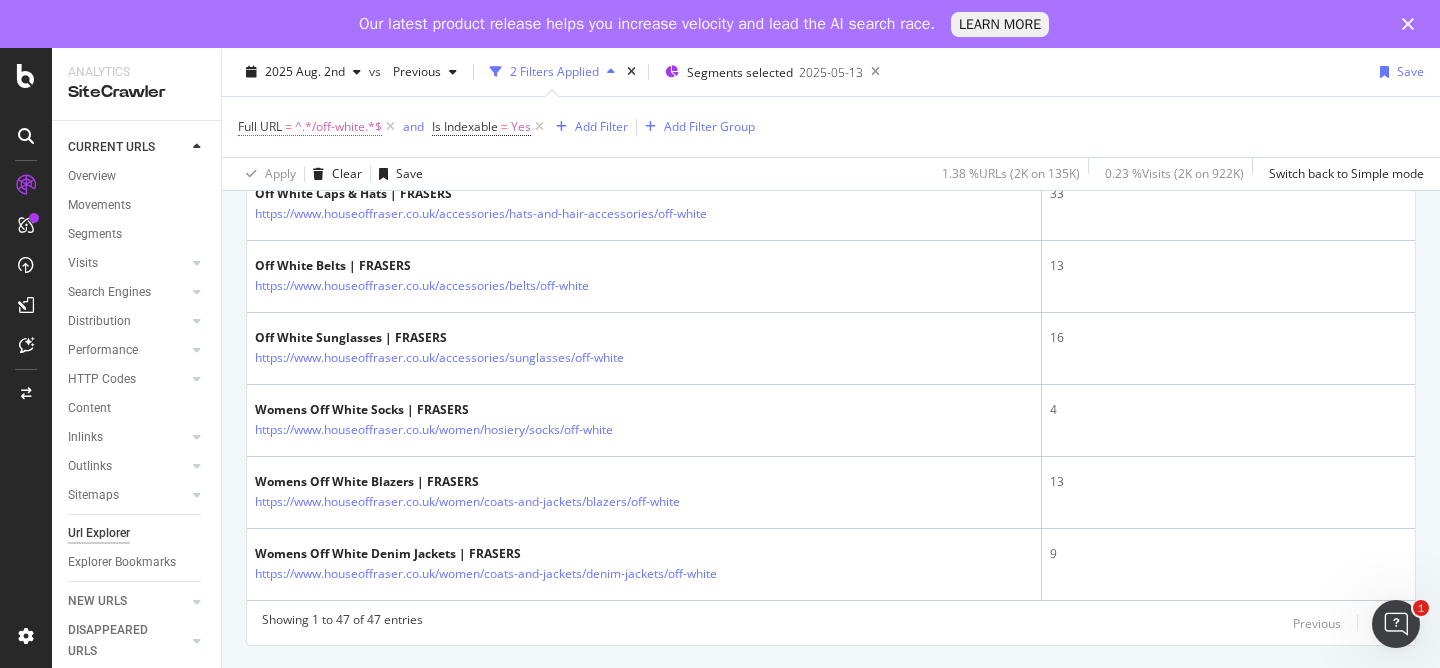 click on "^.*/off-white.*$" at bounding box center (338, 127) 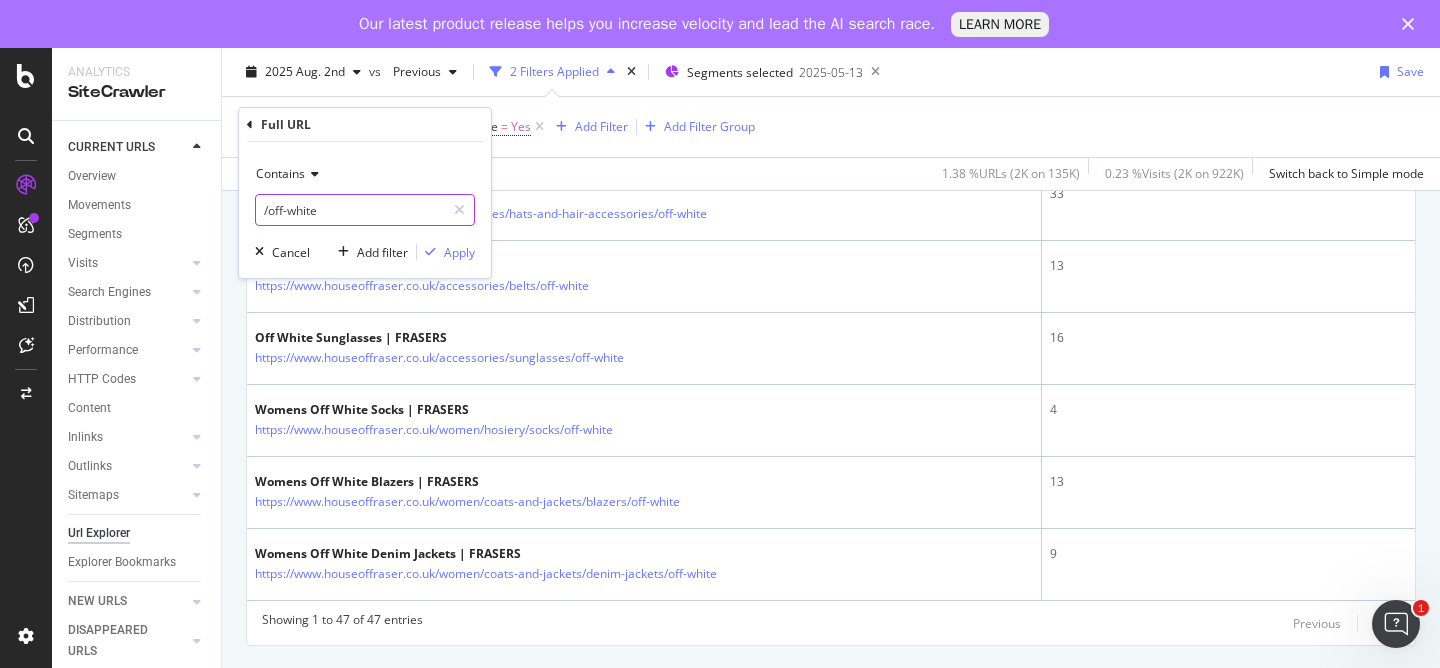 click on "/off-white" at bounding box center (350, 210) 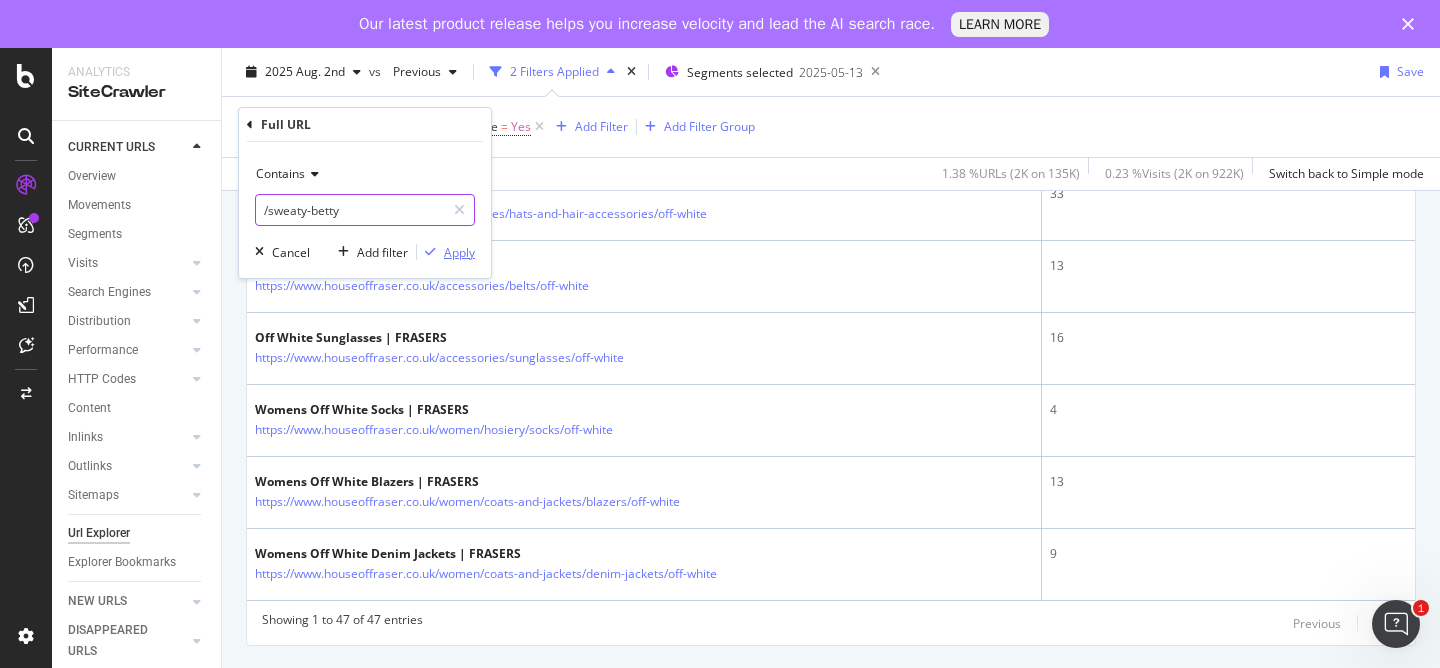 type on "/sweaty-betty" 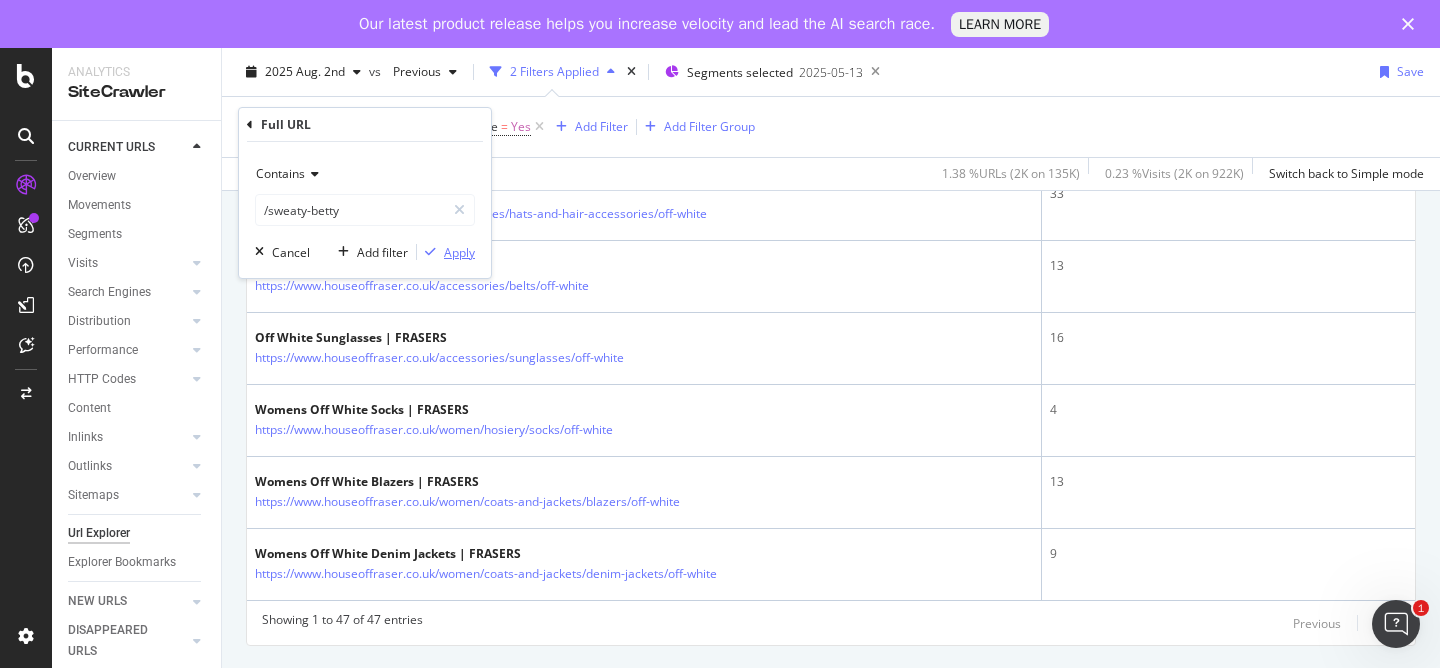 click at bounding box center [430, 252] 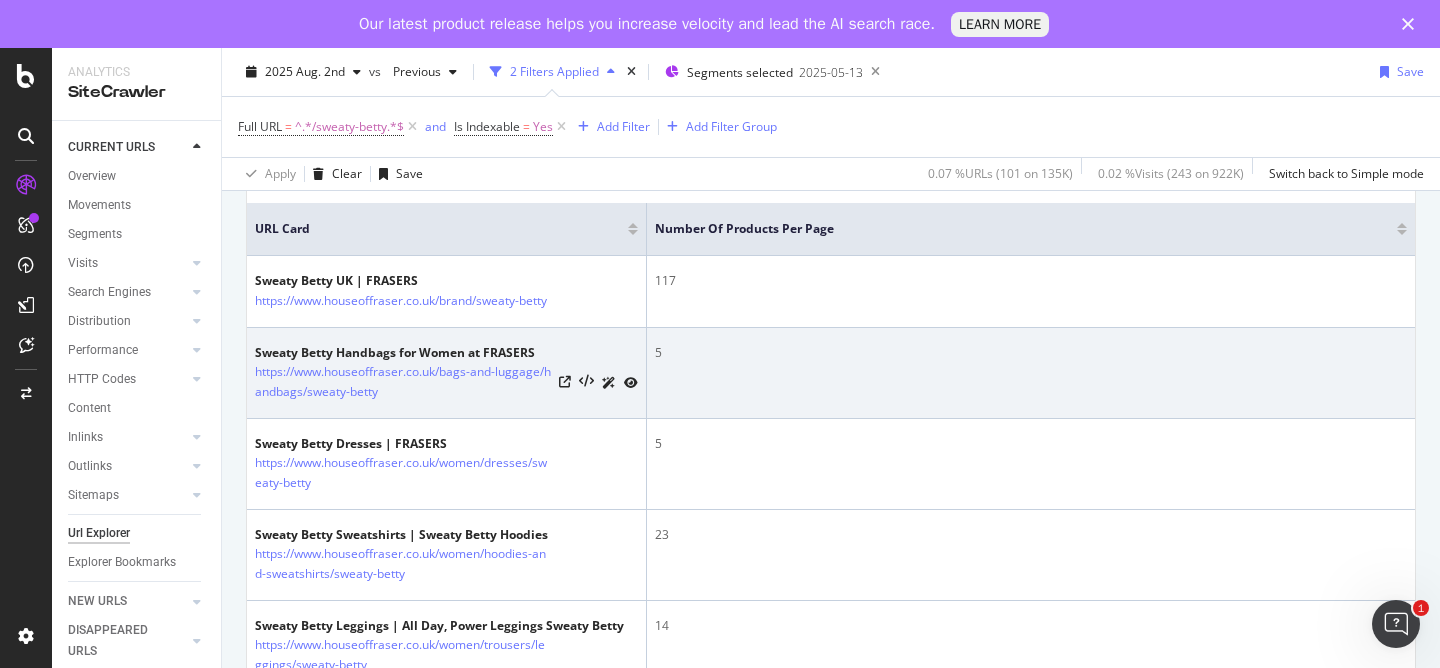 scroll, scrollTop: 448, scrollLeft: 0, axis: vertical 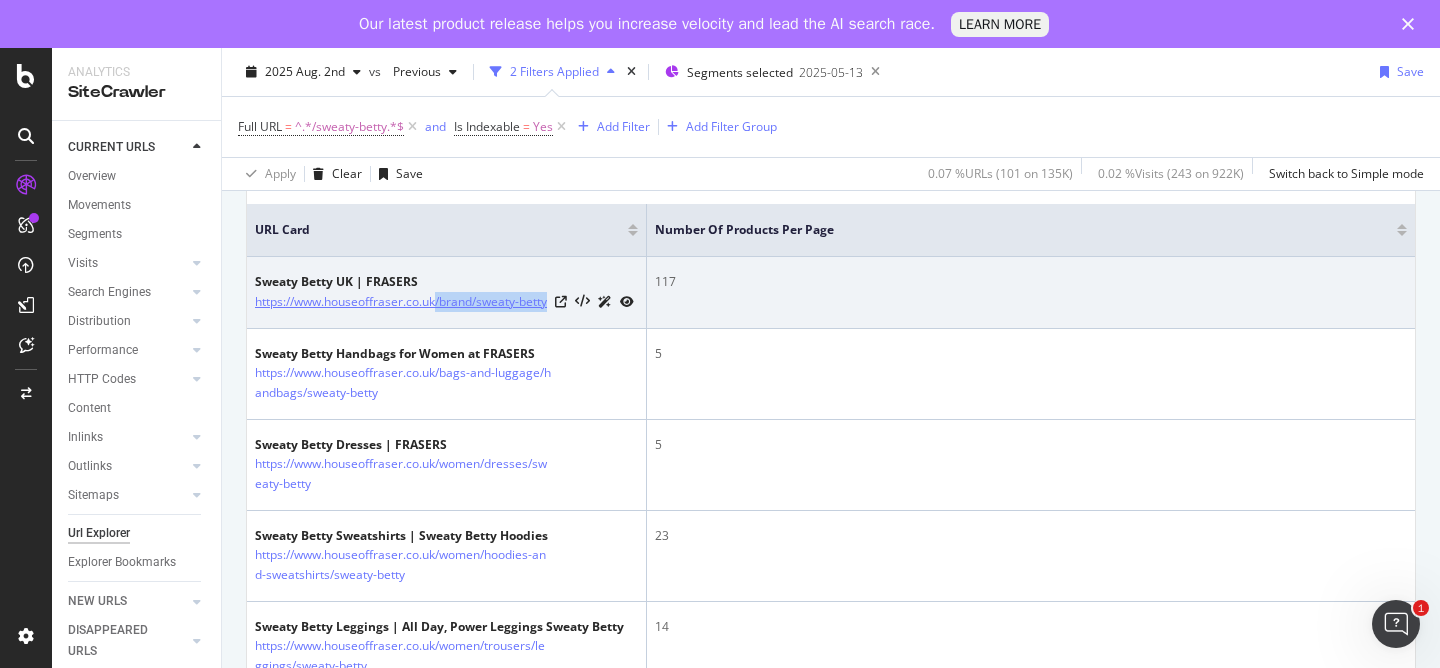 drag, startPoint x: 552, startPoint y: 335, endPoint x: 437, endPoint y: 302, distance: 119.64113 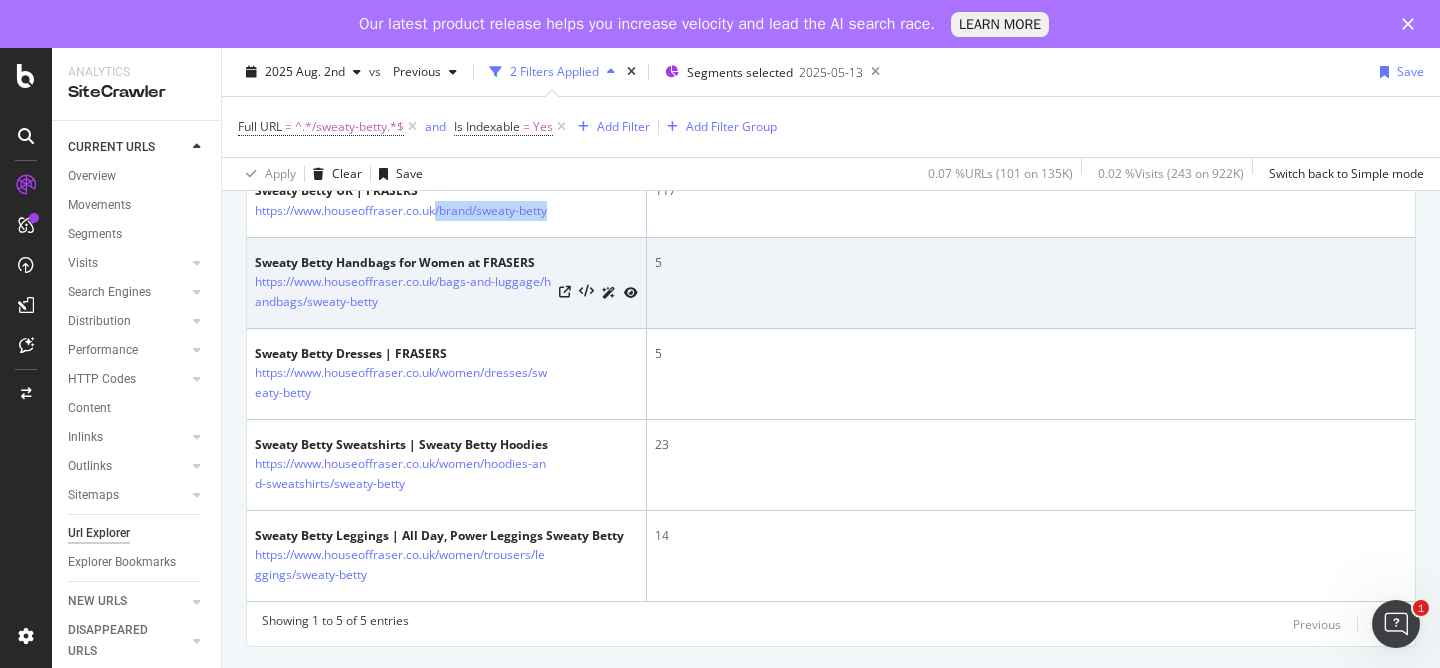 scroll, scrollTop: 560, scrollLeft: 0, axis: vertical 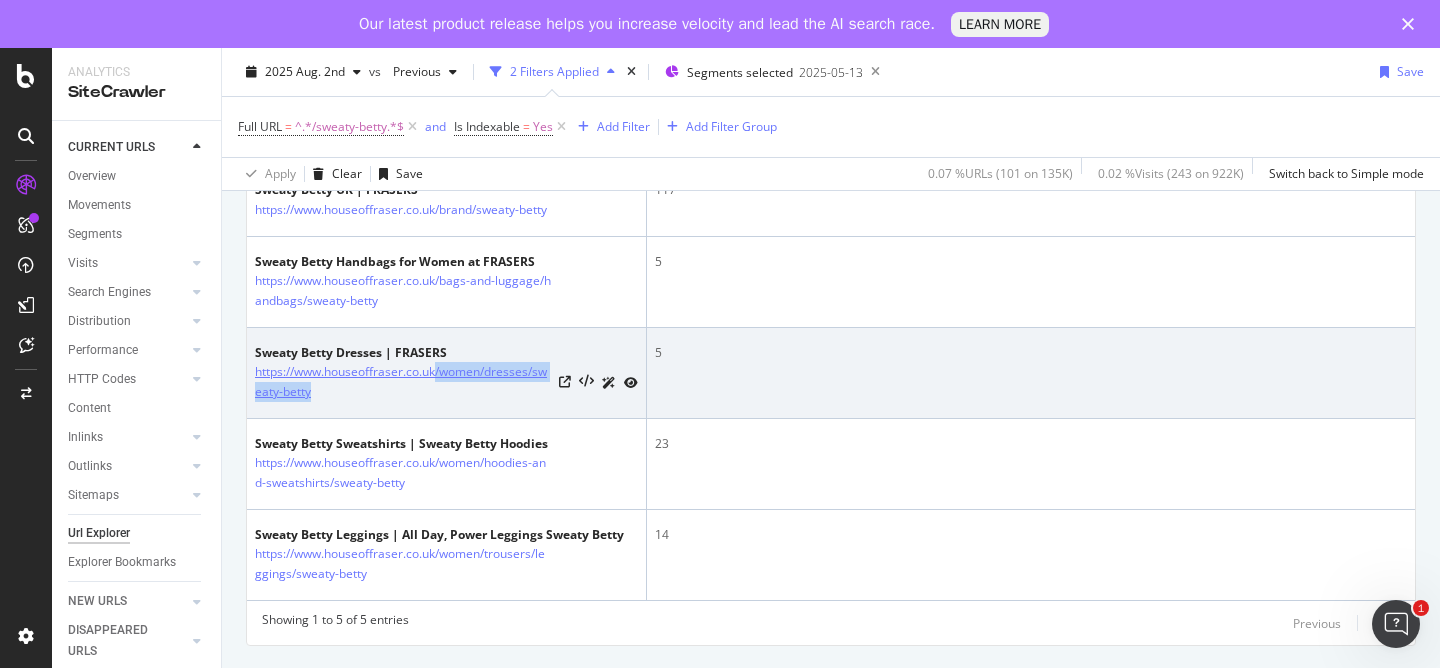drag, startPoint x: 332, startPoint y: 404, endPoint x: 436, endPoint y: 366, distance: 110.724884 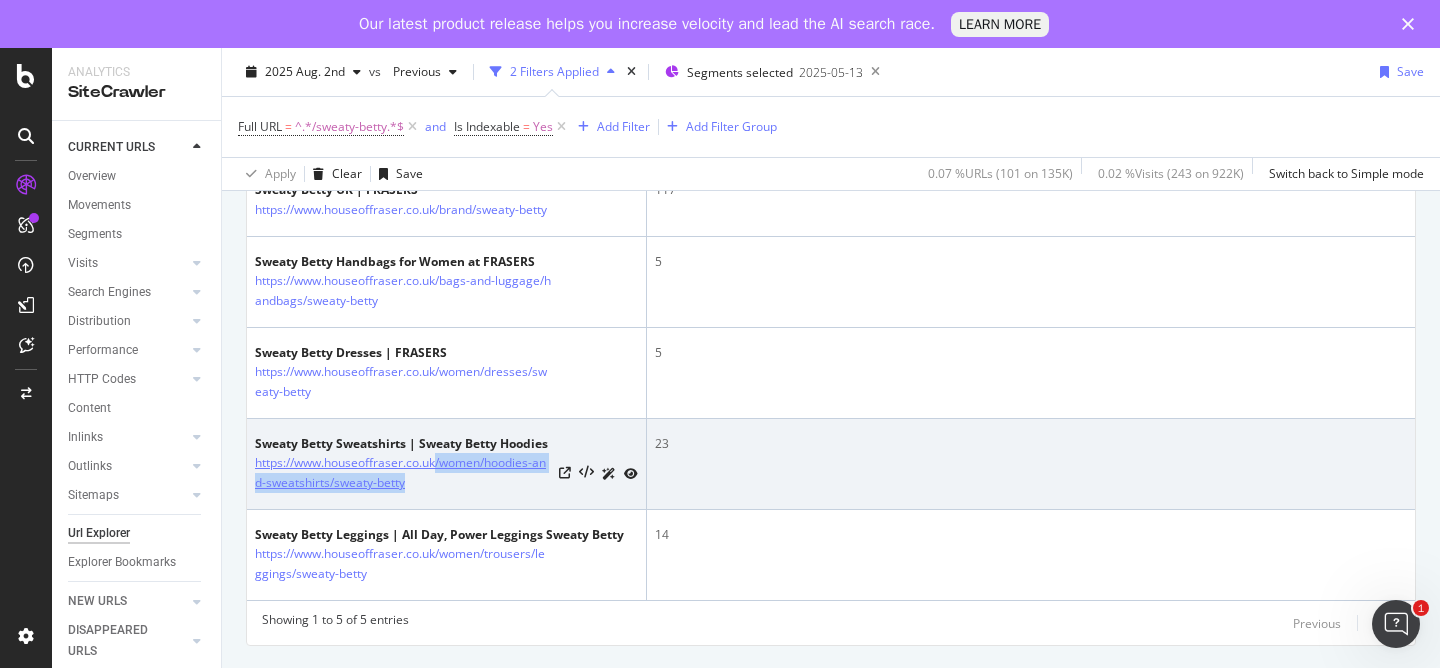 drag, startPoint x: 536, startPoint y: 498, endPoint x: 440, endPoint y: 464, distance: 101.84302 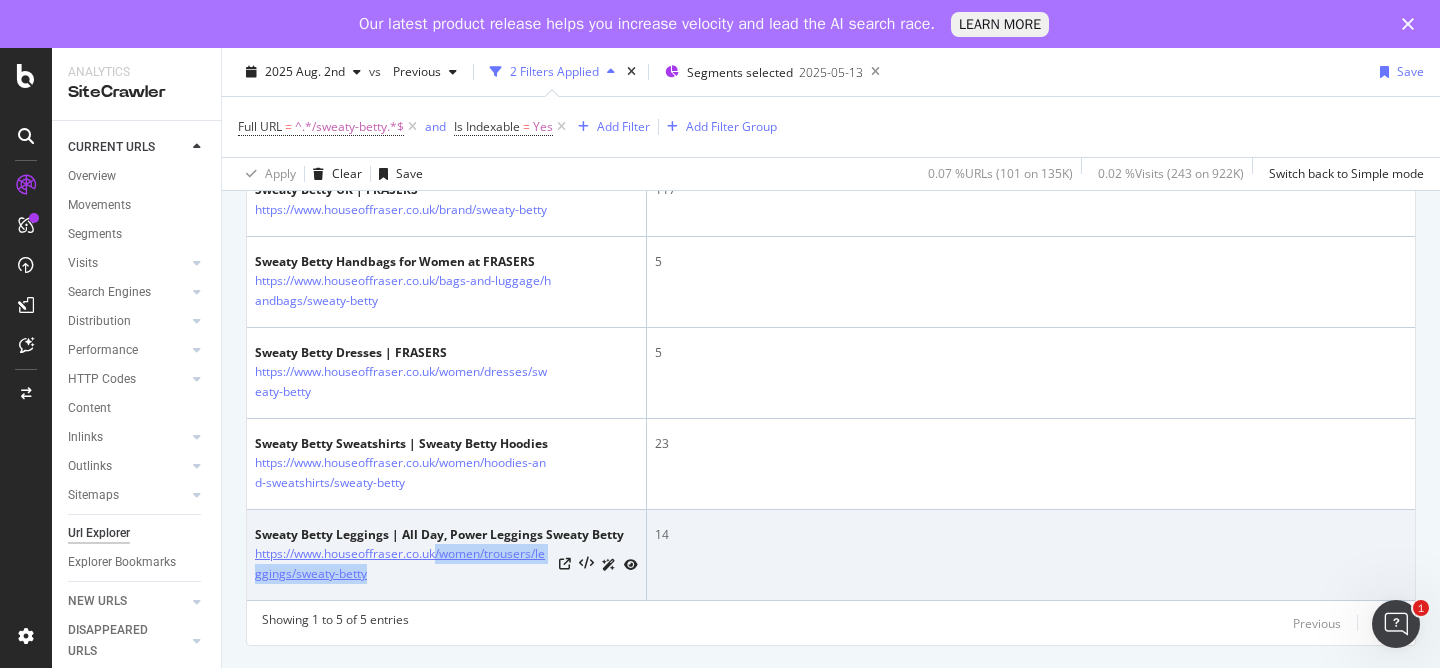 drag, startPoint x: 477, startPoint y: 584, endPoint x: 439, endPoint y: 555, distance: 47.801674 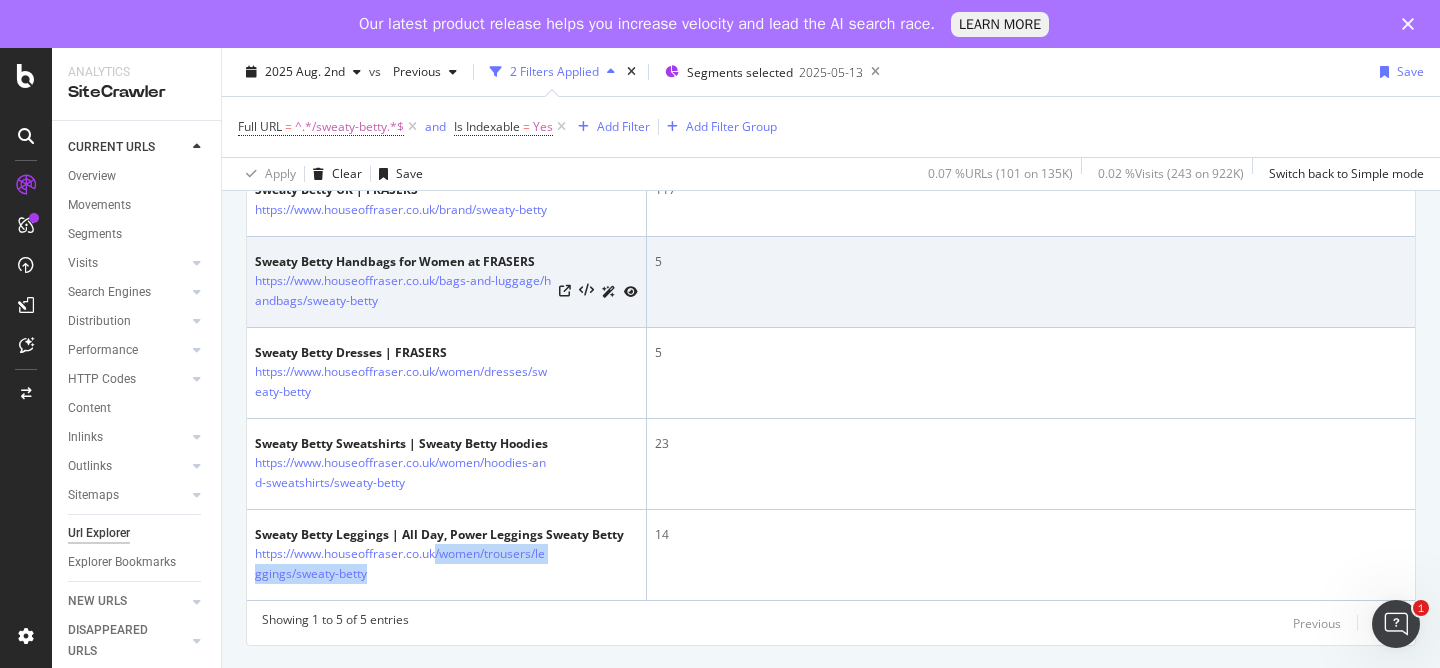 scroll, scrollTop: 0, scrollLeft: 0, axis: both 